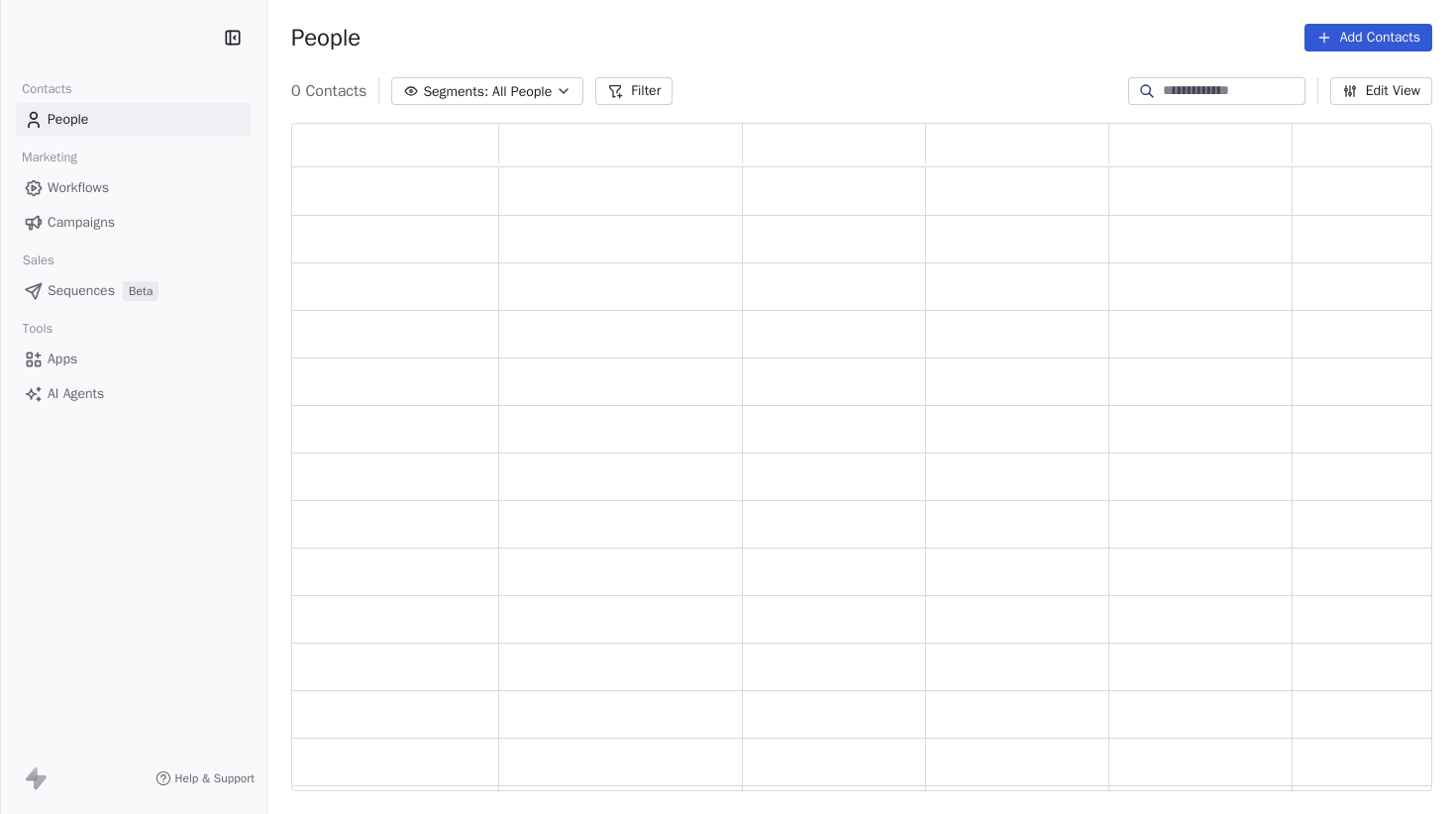 scroll, scrollTop: 0, scrollLeft: 0, axis: both 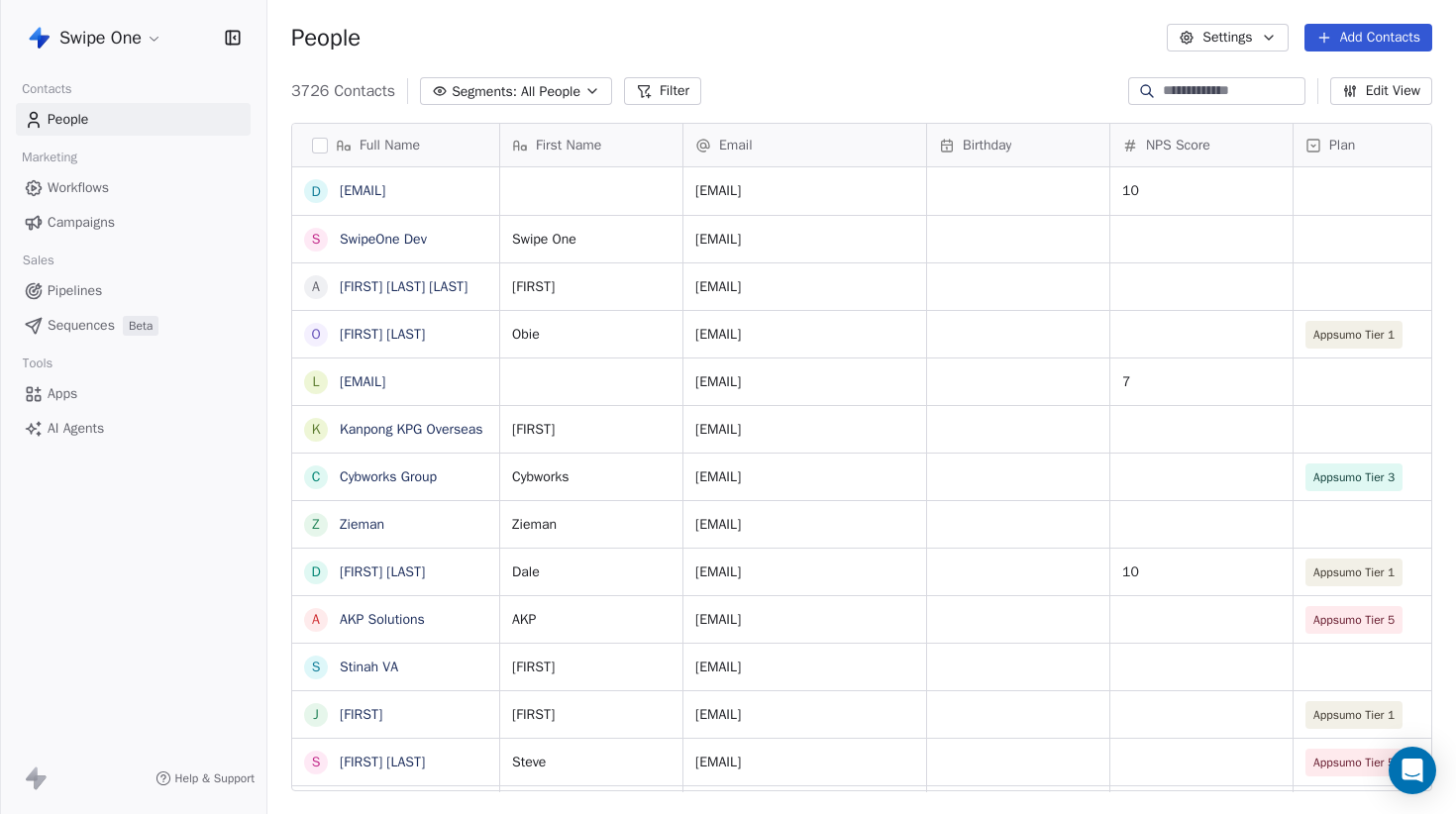 click on "Swipe One" at bounding box center (133, 38) 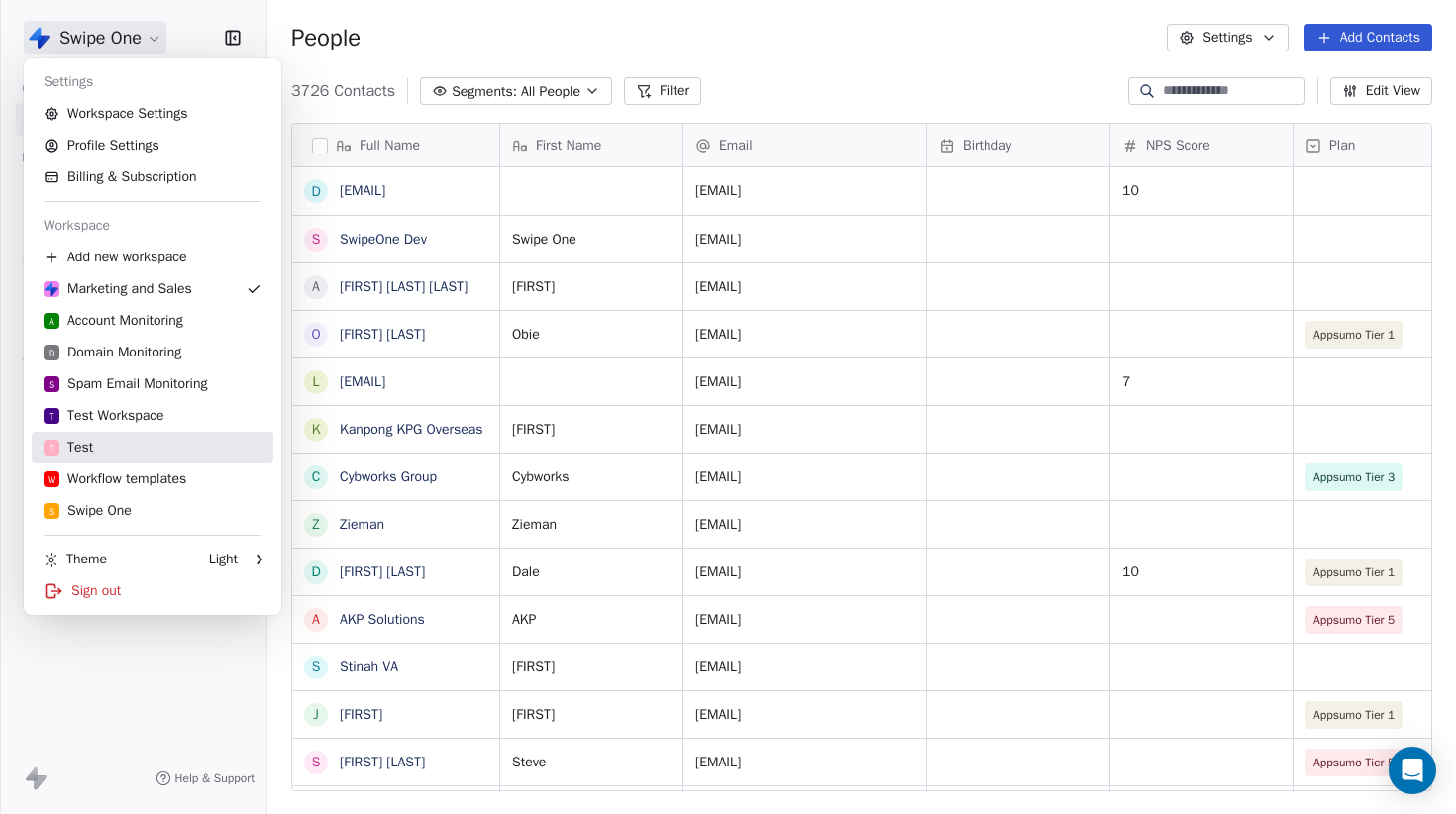 click on "T Test" at bounding box center [153, 448] 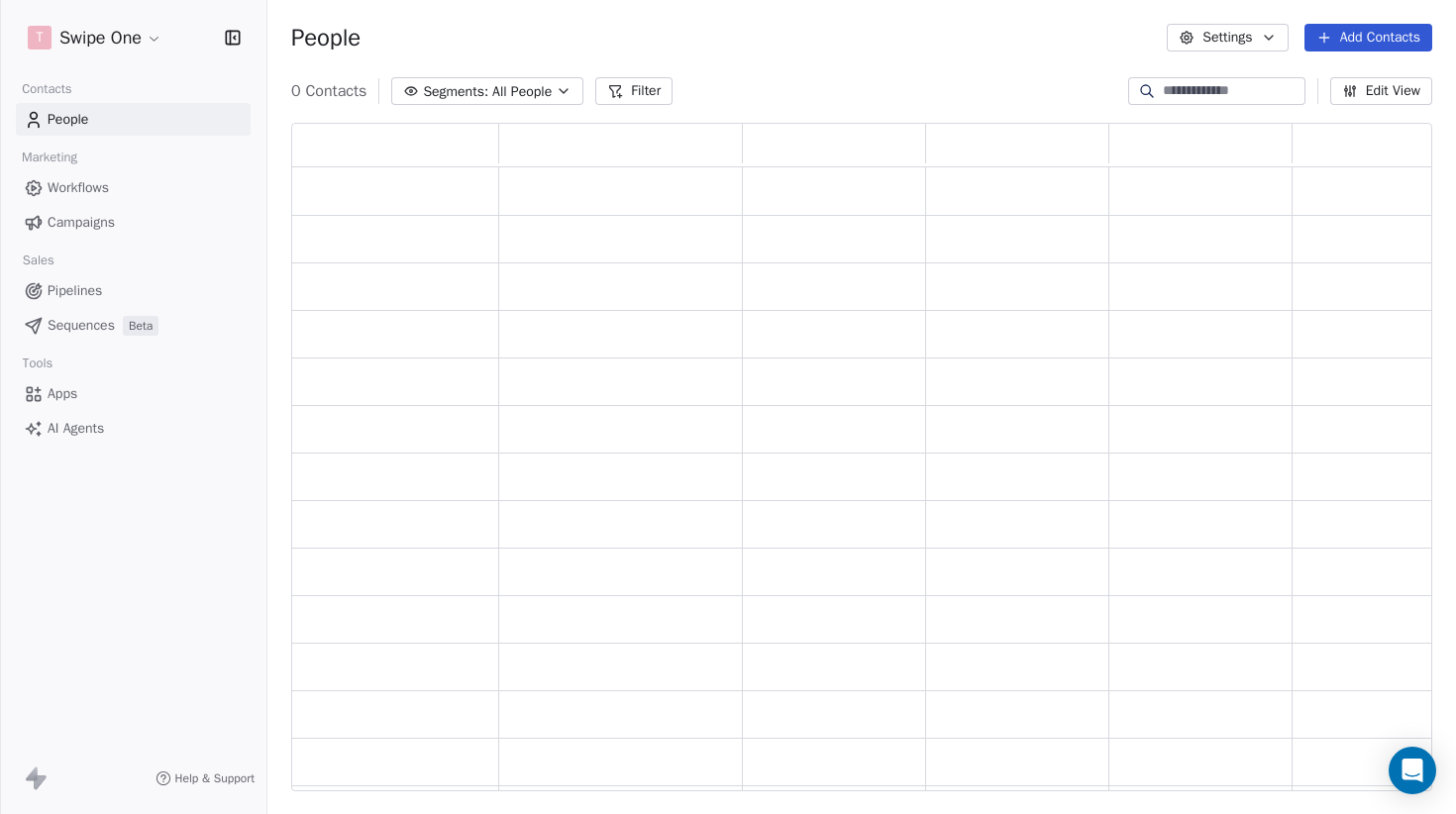 scroll, scrollTop: 0, scrollLeft: 1, axis: horizontal 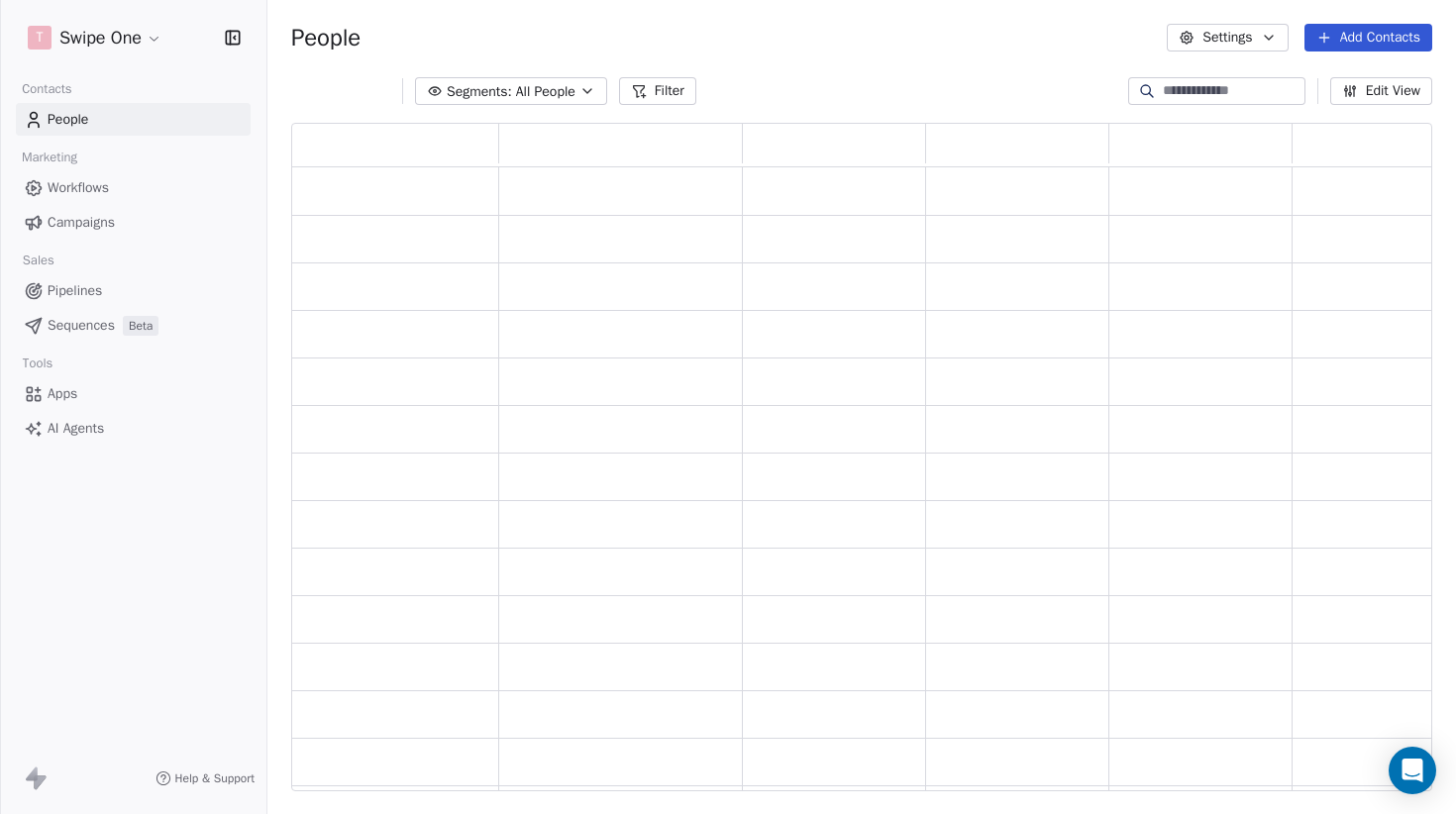 click on "Campaigns" at bounding box center (81, 222) 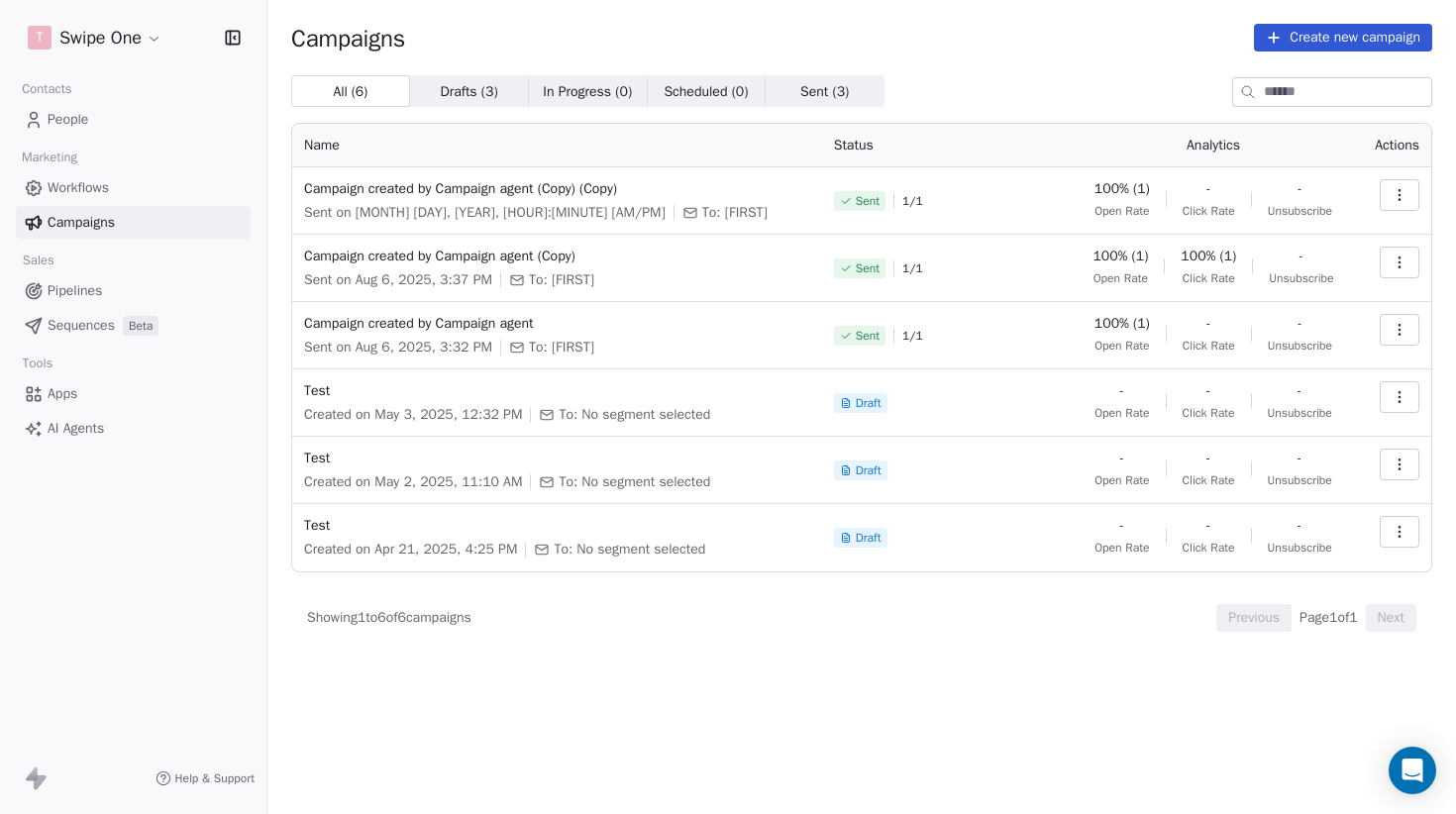 click on "Drafts ( 3 )" at bounding box center [468, 91] 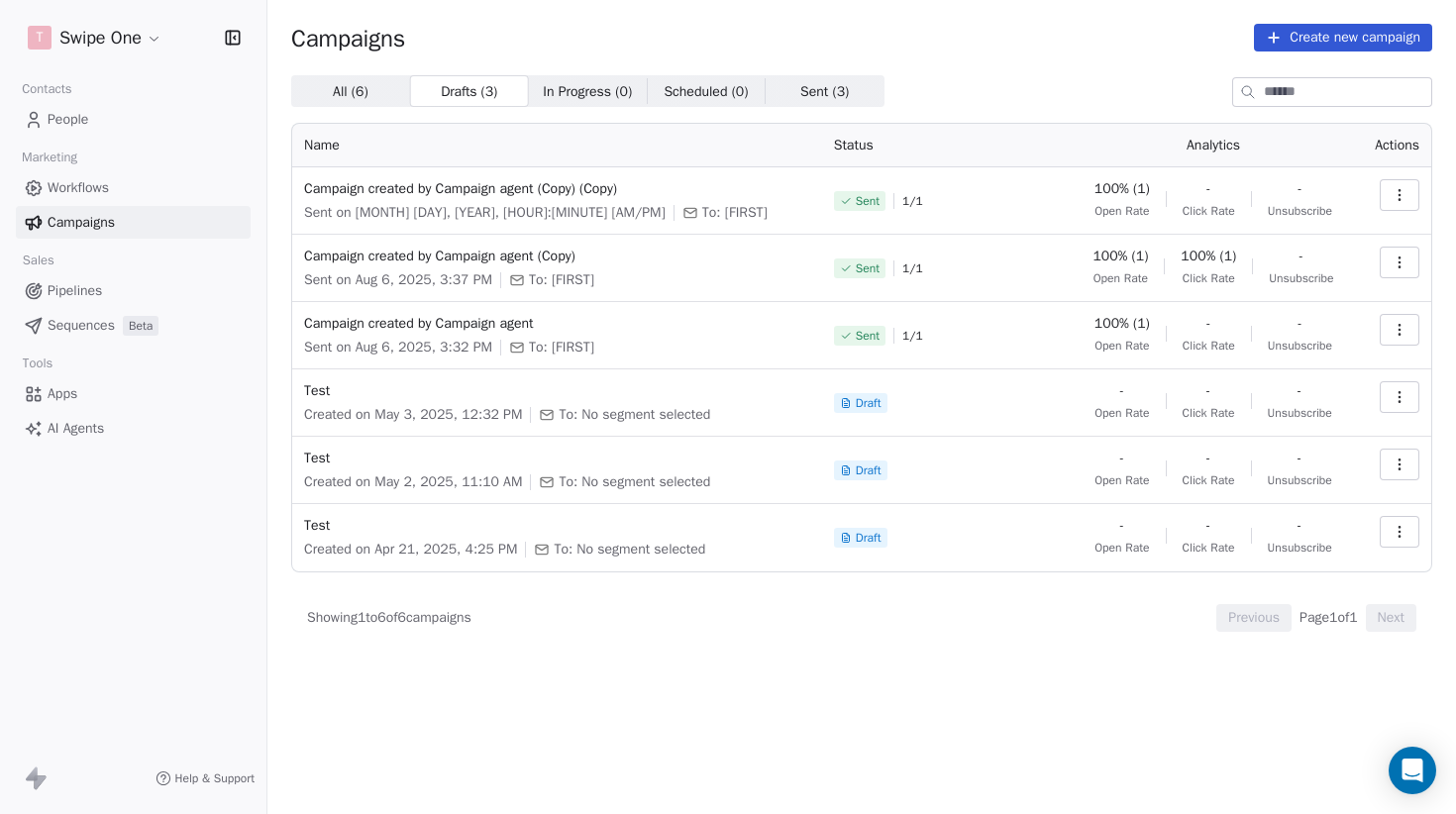 click on "All ( 6 ) All ( 6 )" at bounding box center [351, 91] 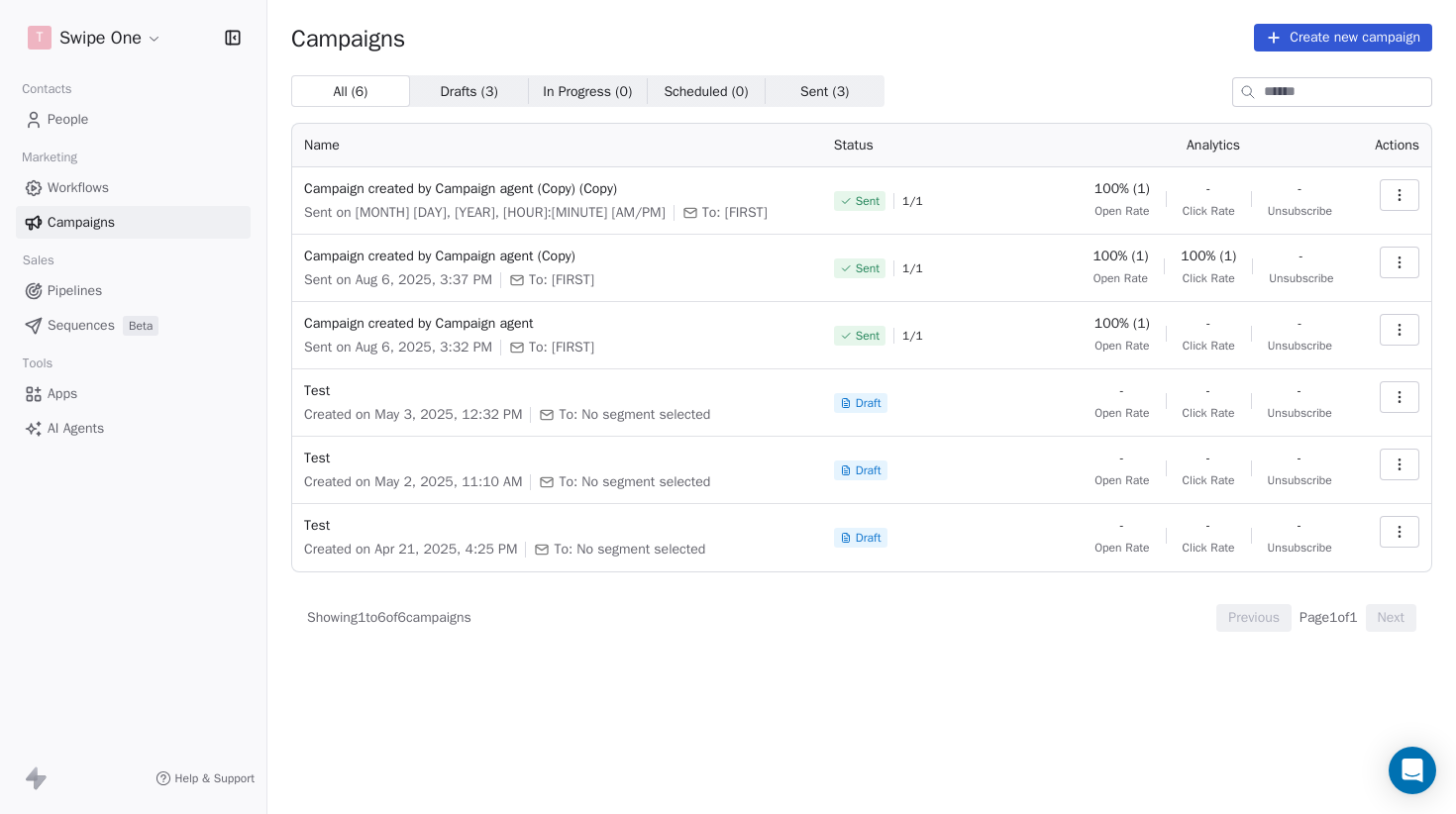 click on "Drafts ( 3 )" at bounding box center [468, 91] 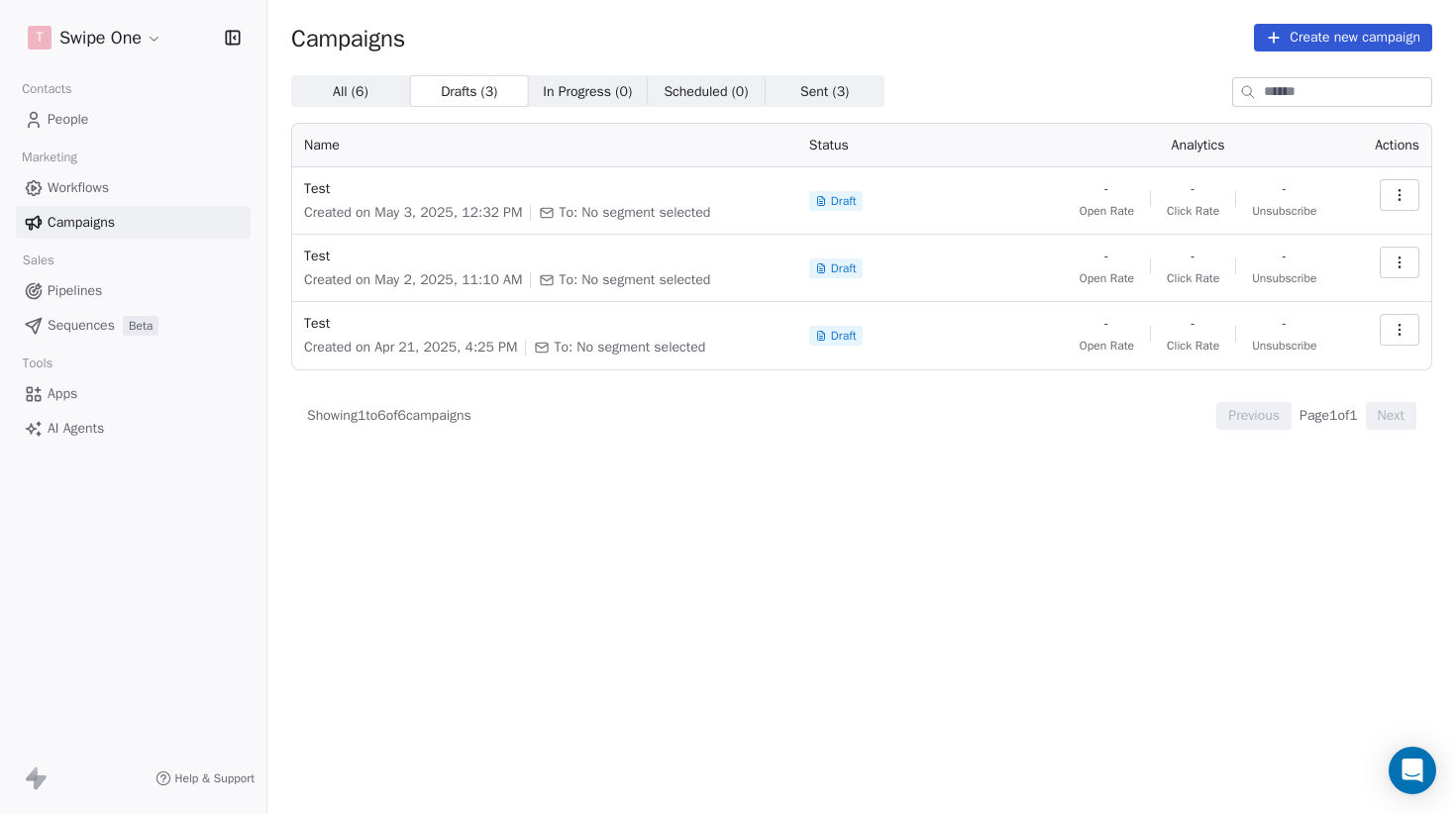 click on "All ( 6 ) All ( 6 )" at bounding box center [351, 91] 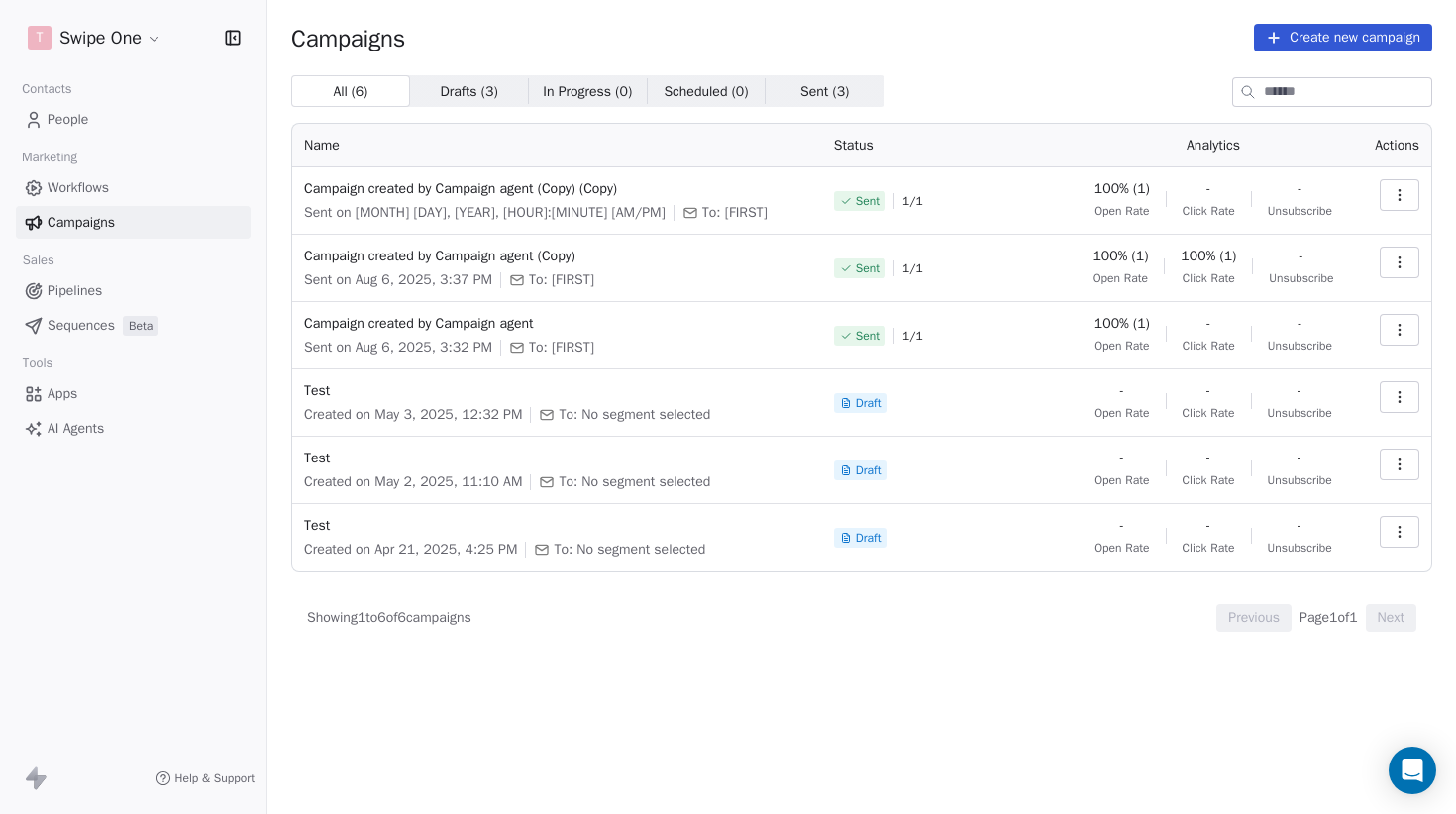 type 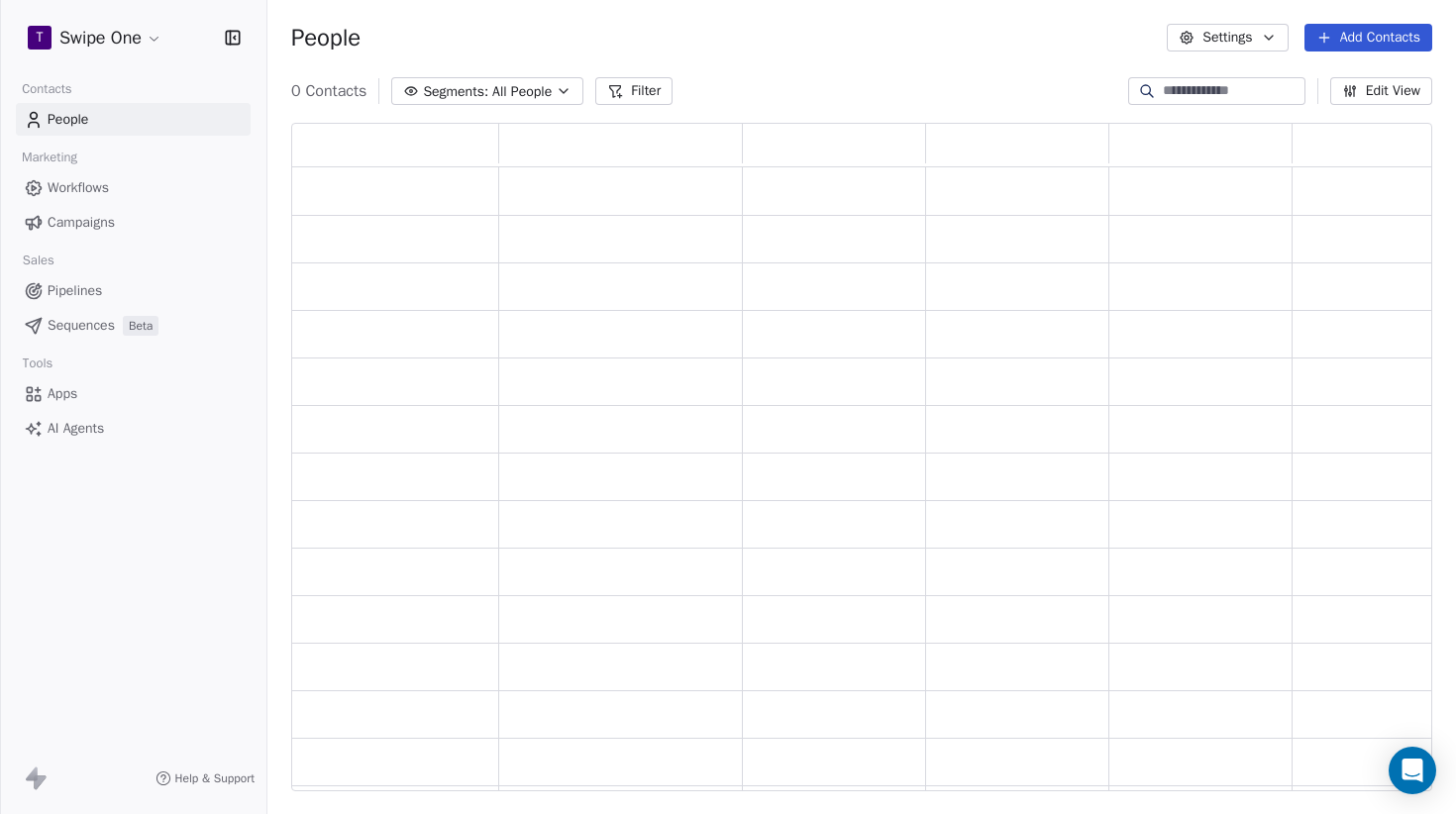 click on "T Swipe One Contacts People Marketing Workflows Campaigns Sales Pipelines Sequences Beta Tools Apps AI Agents Help & Support People Settings  Add Contacts [NUMBER] Contacts Segments: All People Filter  Edit View Tag Add to Sequence Export" at bounding box center [728, 407] 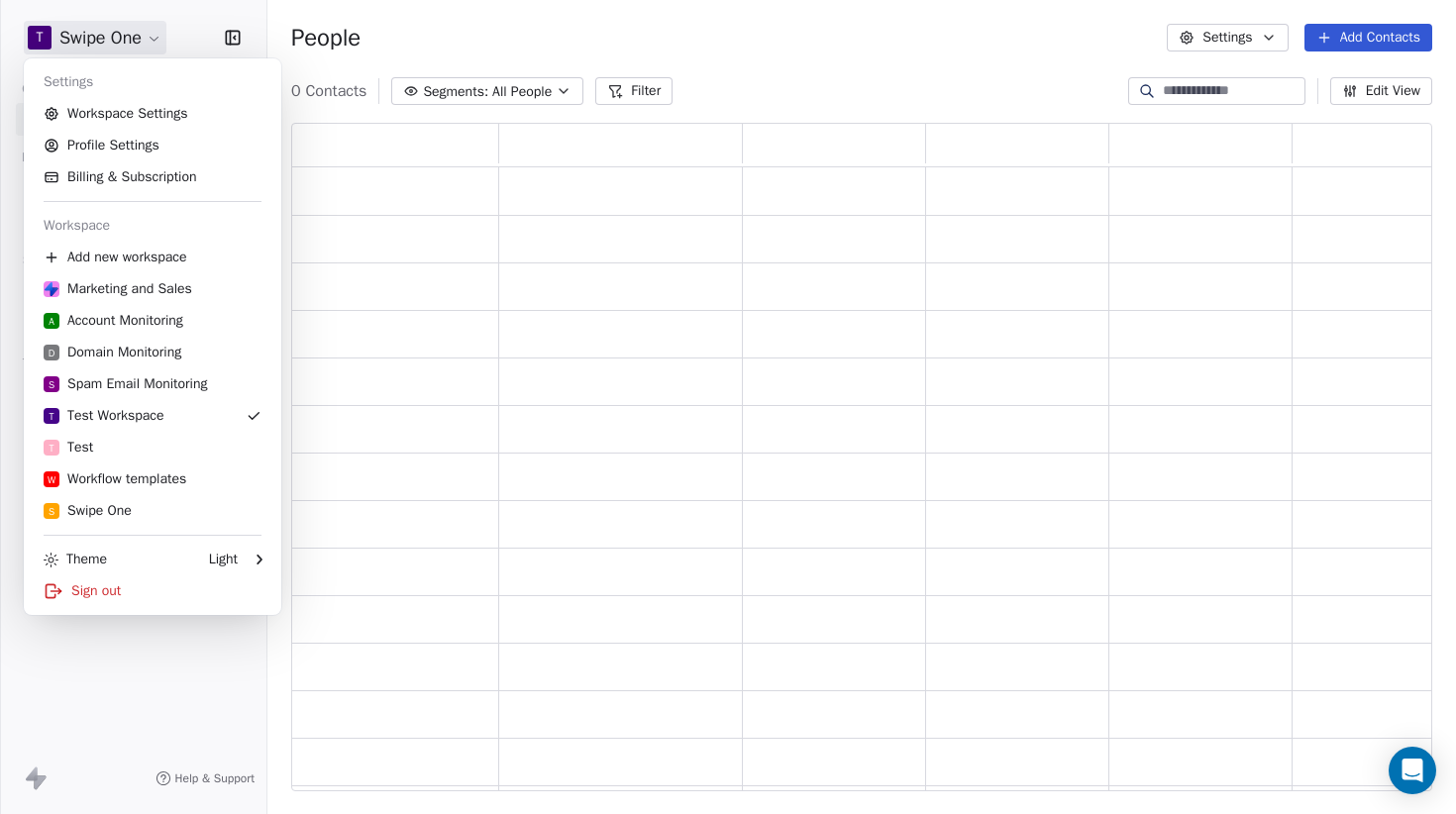 click on "T Swipe One Contacts People Marketing Workflows Campaigns Sales Pipelines Sequences Beta Tools Apps AI Agents Help & Support People Settings  Add Contacts [NUMBER] Contacts Segments: All People Filter  Edit View Tag Add to Sequence Export
Settings Workspace Settings Profile Settings Billing & Subscription   Workspace Add new workspace Marketing and Sales Account Monitoring Domain Monitoring Spam Email Monitoring Test Workspace Test Workflow templates Swipe One Theme Light Sign out" at bounding box center [728, 407] 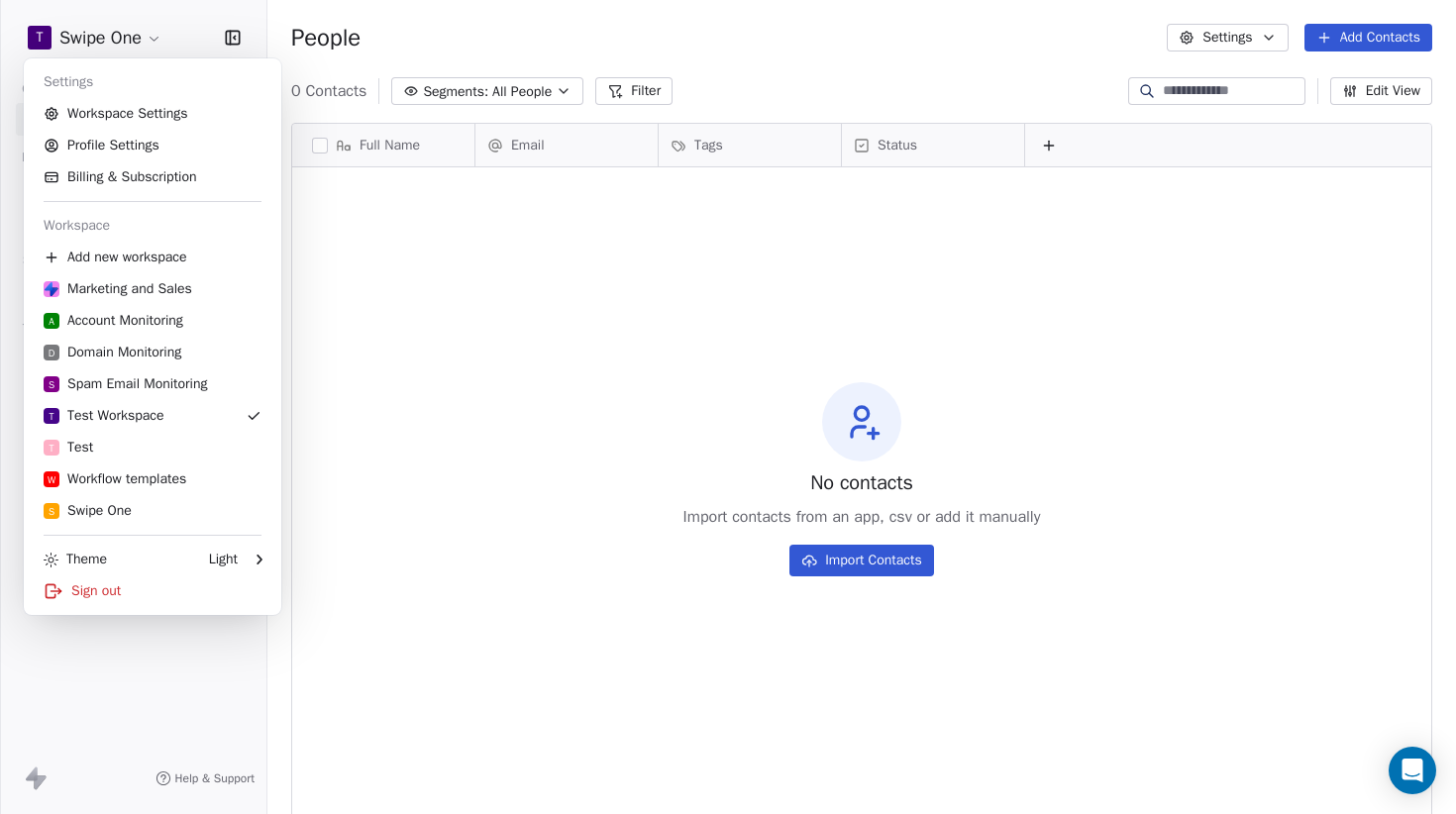 click on "T Swipe One Contacts People Marketing Workflows Campaigns Sales Sequences Beta Tools Apps AI Agents Help & Support People Settings Add Contacts 0 Contacts Segments: All People Filter Edit View Tag Add to Sequence Export Full Name Email Tags Status To pick up a draggable item, press the space bar. While dragging, use the arrow keys to move the item. Press space again to drop the item in its new position, or press escape to cancel. No contacts Import contacts from an app, csv or add it manually Import Contacts Settings Workspace Settings Profile Settings Billing & Subscription Workspace Add new workspace Marketing and Sales Account Monitoring Domain Monitoring Spam Email Monitoring Test Workspace Test Workflow templates Swipe One Theme Light Sign out" at bounding box center (728, 407) 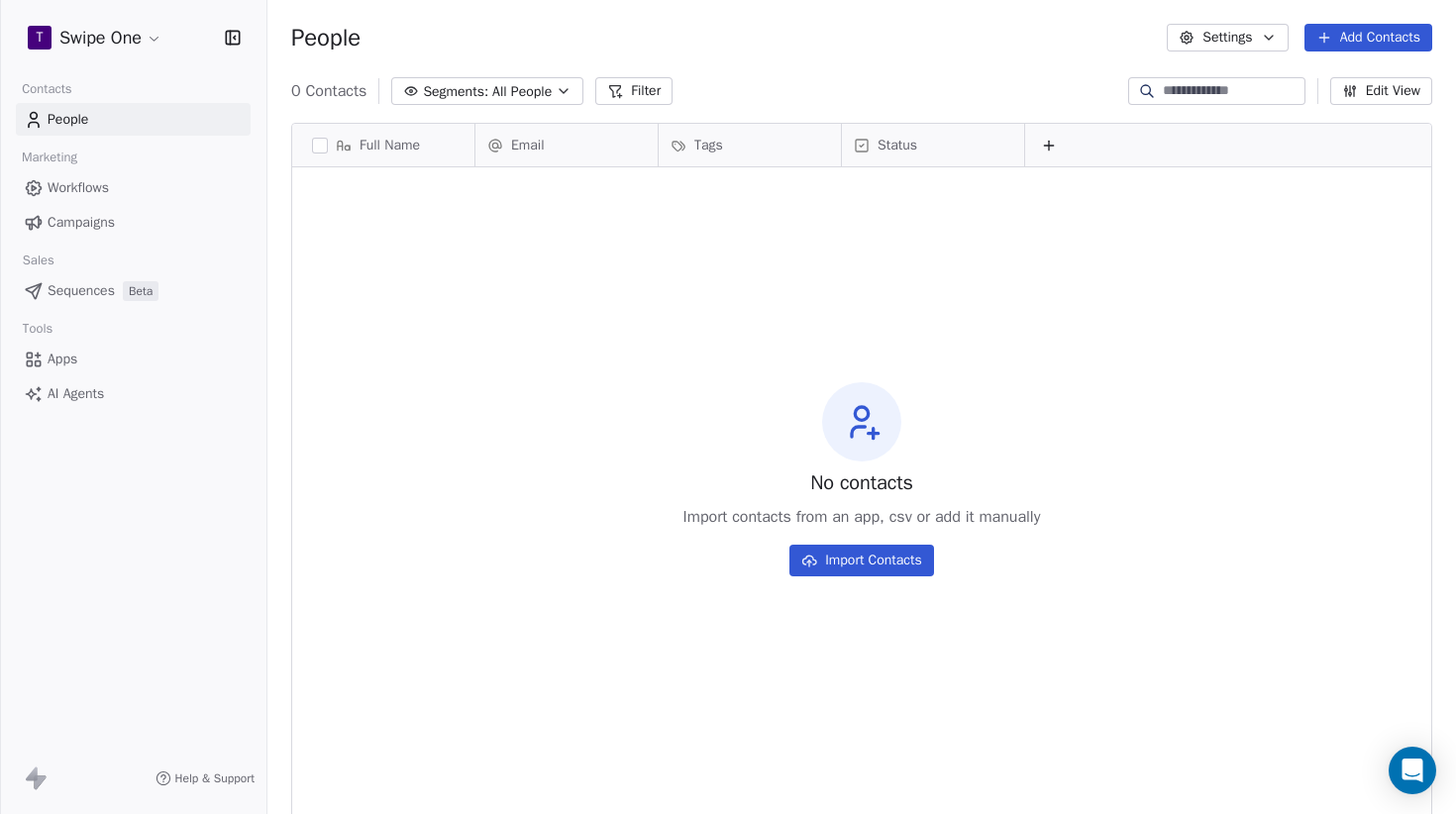 click on "Campaigns" at bounding box center [81, 222] 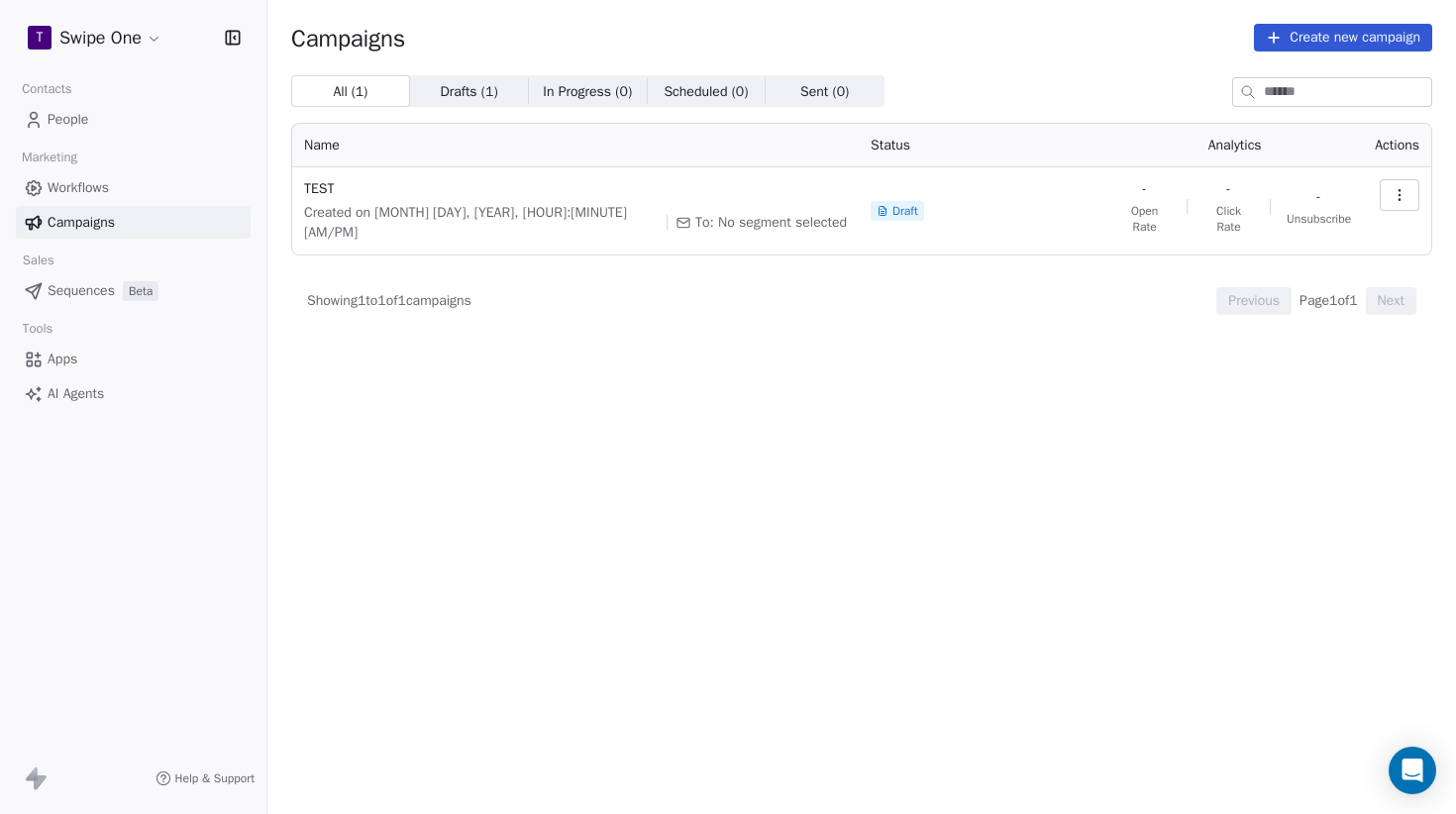 click on "T Swipe One Contacts People Marketing Workflows Campaigns Sales Sequences Beta Tools Apps AI Agents Help & Support Campaigns Create new campaign All ( 1 ) All ( 1 ) Drafts ( 1 ) Drafts ( 1 ) In Progress ( 0 ) In Progress ( 0 ) Scheduled ( 0 ) Scheduled ( 0 ) Sent ( 0 ) Sent ( 0 ) Name Status Analytics Actions TEST Created on [MONTH] [DAY], [YEAR], [HOUR]:[MINUTE] [AM/PM] To: No segment selected Draft - Open Rate - Click Rate - Unsubscribe Showing 1 to 1 of 1 campaigns Previous Page 1 of 1 Next" at bounding box center [728, 407] 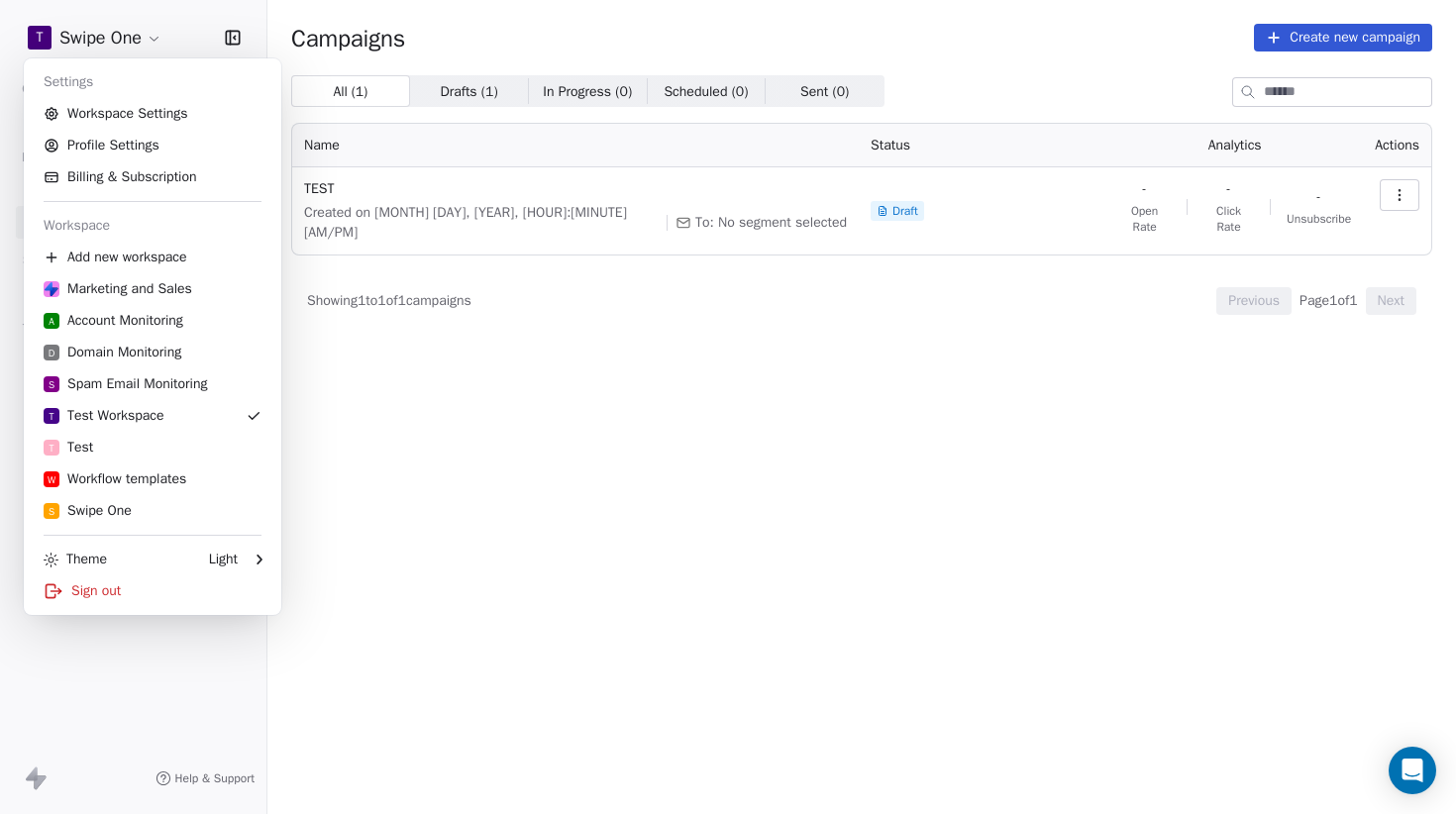 click on "T Swipe One Contacts People Marketing Workflows Campaigns Sales Sequences Beta Tools Apps AI Agents Help & Support Campaigns Create new campaign All ( 1 ) All ( 1 ) Drafts ( 1 ) Drafts ( 1 ) In Progress ( 0 ) In Progress ( 0 ) Scheduled ( 0 ) Scheduled ( 0 ) Sent ( 0 ) Sent ( 0 ) Name Status Analytics Actions TEST Created on [MONTH] [DAY], [YEAR], [HOUR]:[MINUTE] [AM/PM] To: No segment selected Draft - Open Rate - Click Rate - Unsubscribe Showing 1 to 1 of 1 campaigns Previous Page 1 of 1 Next Settings Workspace Settings Profile Settings Billing & Subscription Workspace Add new workspace Marketing and Sales Account Monitoring Domain Monitoring Spam Email Monitoring Test Workspace Test Workflow templates Swipe One Theme Light Sign out" at bounding box center (728, 407) 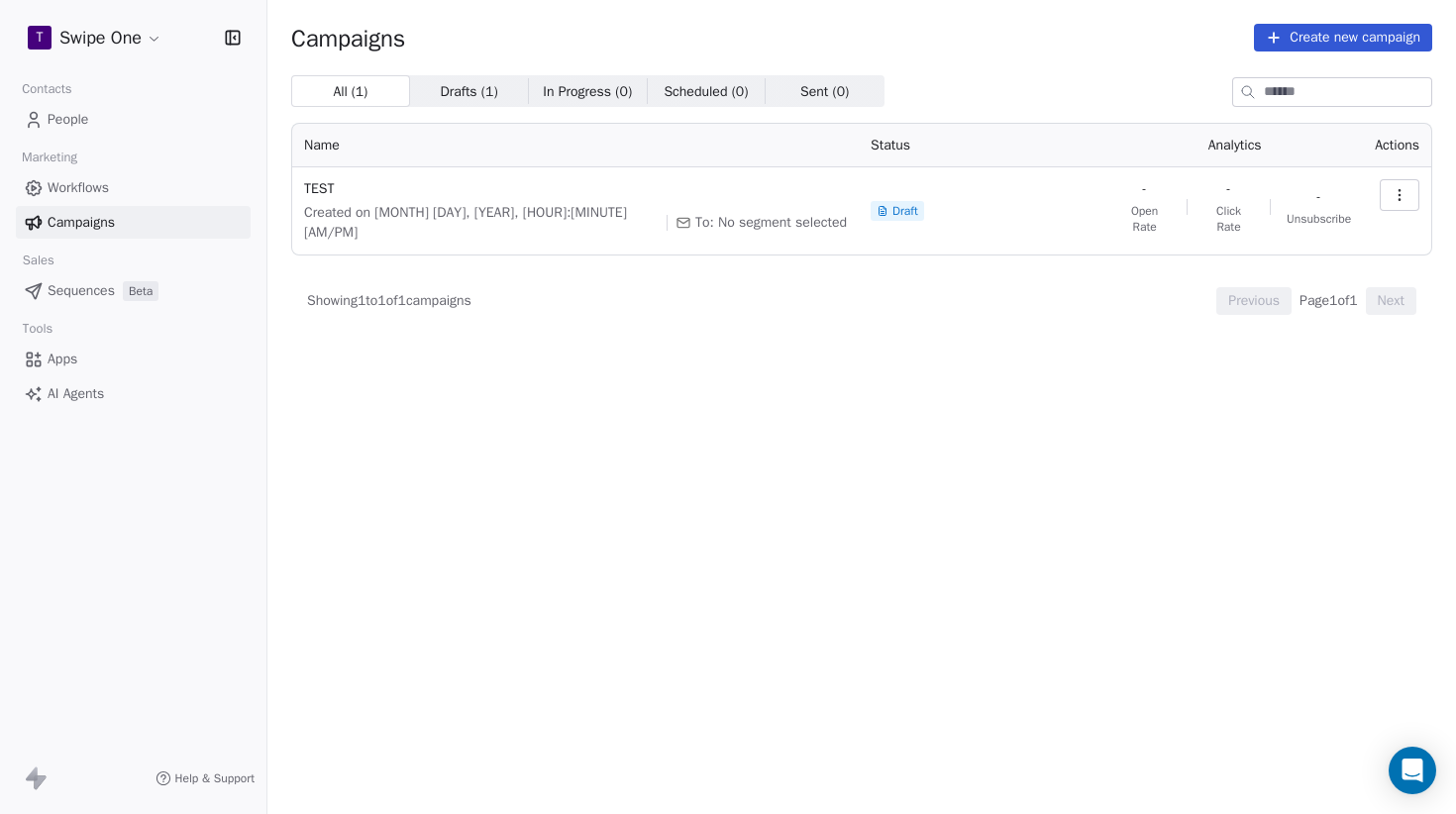 type 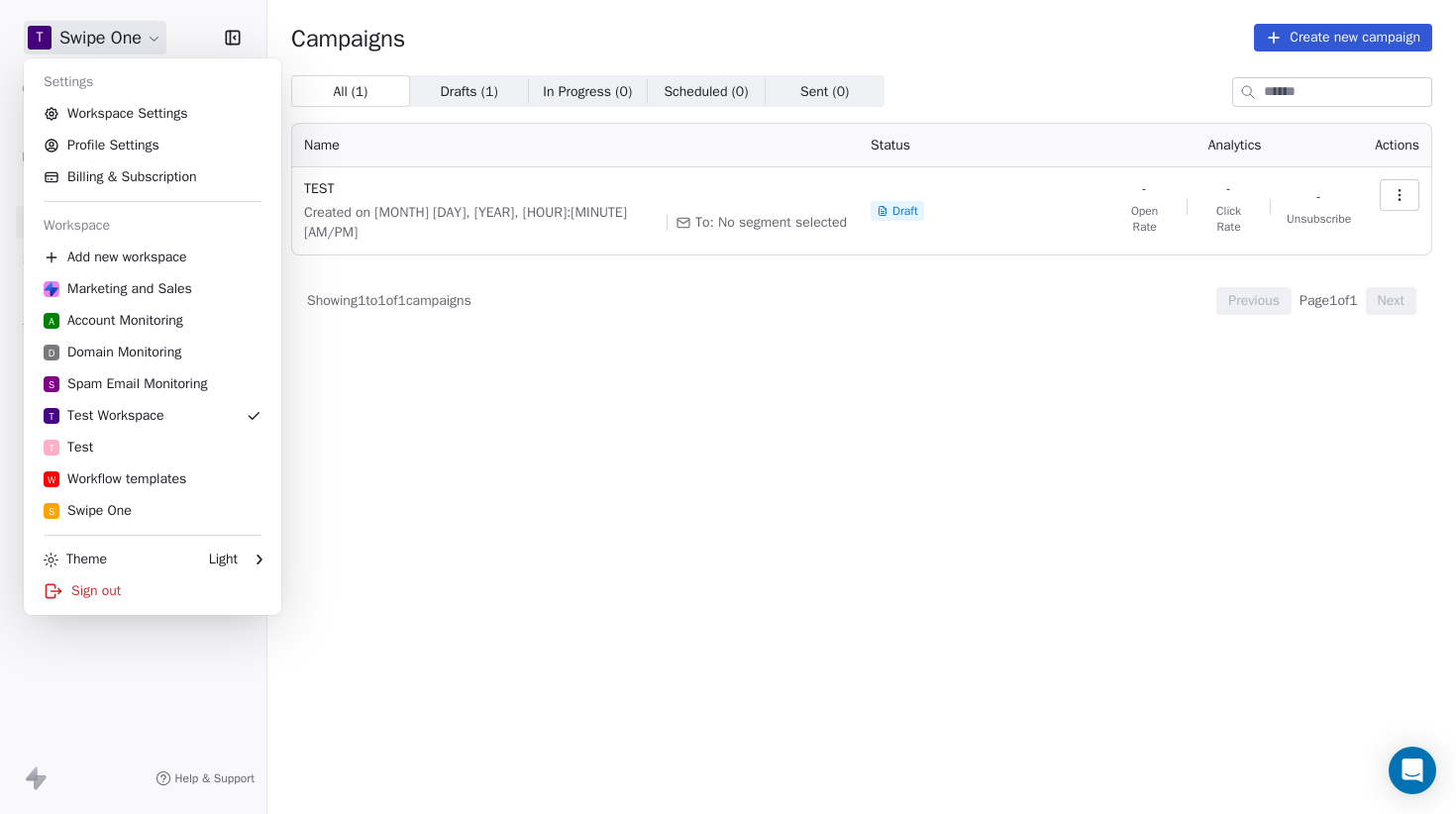 click on "T Swipe One Contacts People Marketing Workflows Campaigns Sales Sequences Beta Tools Apps AI Agents Help & Support Campaigns Create new campaign All ( 1 ) All ( 1 ) Drafts ( 1 ) Drafts ( 1 ) In Progress ( 0 ) In Progress ( 0 ) Scheduled ( 0 ) Scheduled ( 0 ) Sent ( 0 ) Sent ( 0 ) Name Status Analytics Actions TEST Created on [MONTH] [DAY], [YEAR], [HOUR]:[MINUTE] [AM/PM] To: No segment selected Draft - Open Rate - Click Rate - Unsubscribe Showing 1 to 1 of 1 campaigns Previous Page 1 of 1 Next Settings Workspace Settings Profile Settings Billing & Subscription Workspace Add new workspace Marketing and Sales Account Monitoring Domain Monitoring Spam Email Monitoring Test Workspace Test Workflow templates Swipe One Theme Light Sign out" at bounding box center [728, 407] 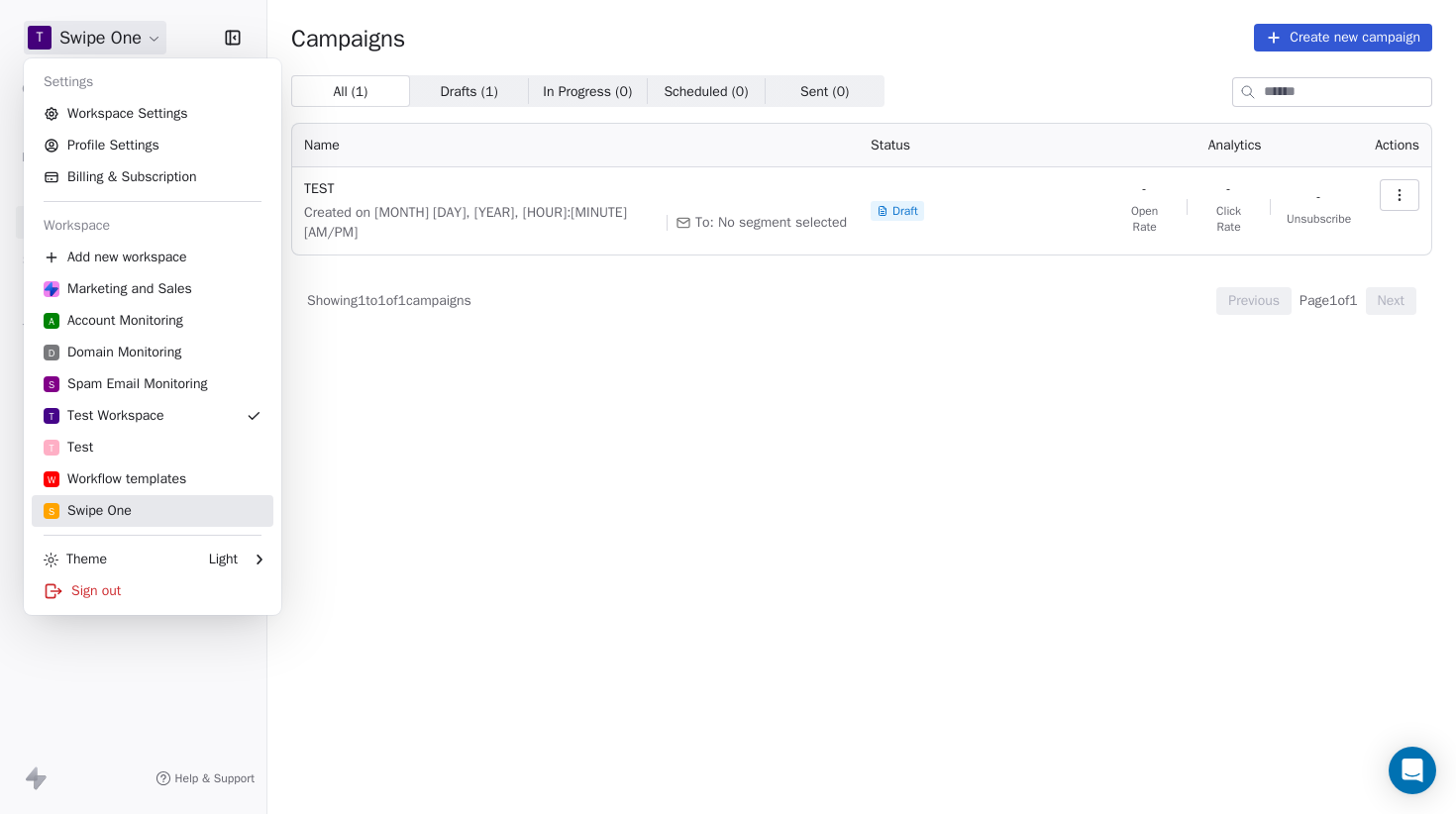 click on "S Swipe One" at bounding box center (153, 511) 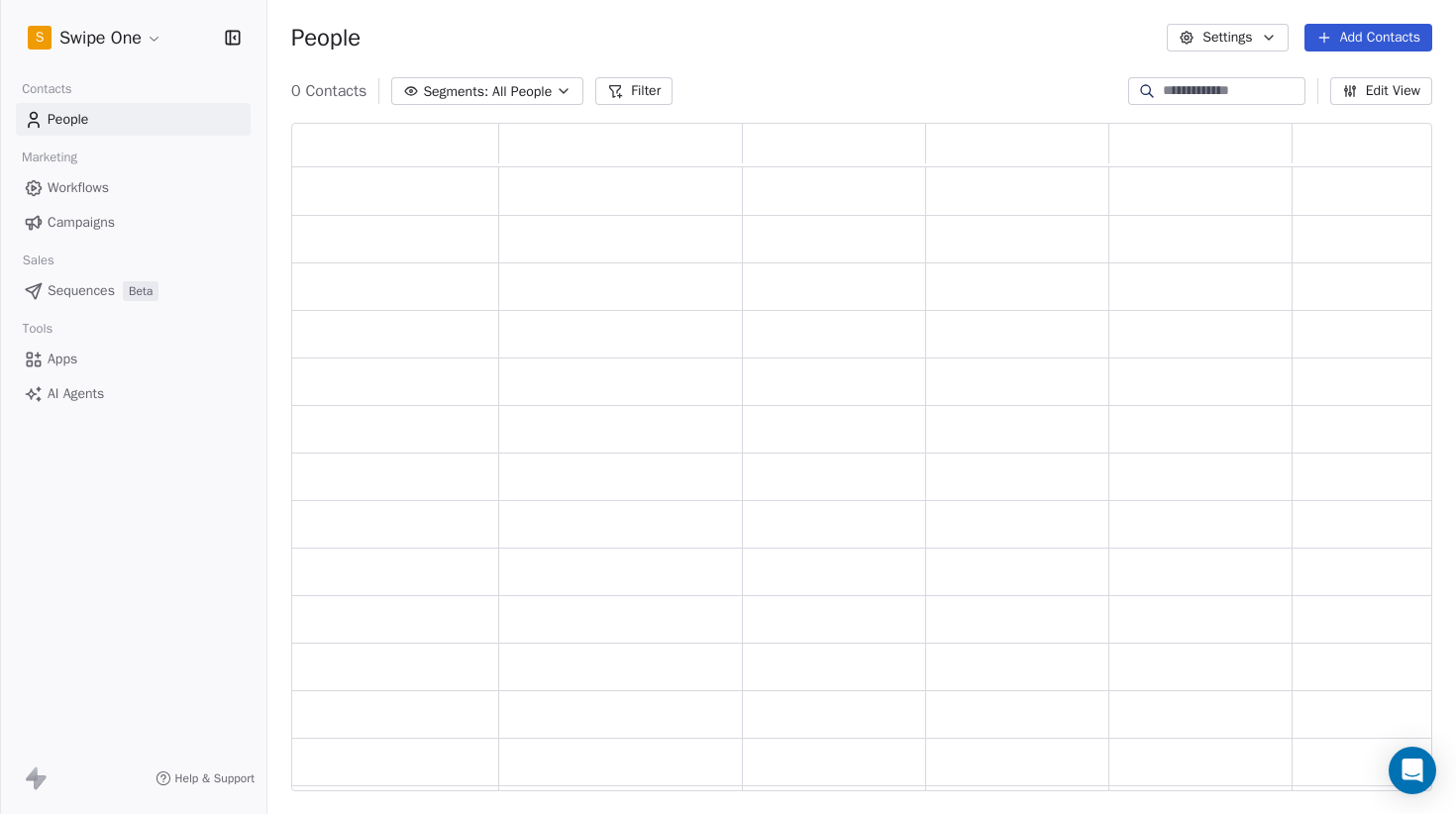scroll, scrollTop: 0, scrollLeft: 1, axis: horizontal 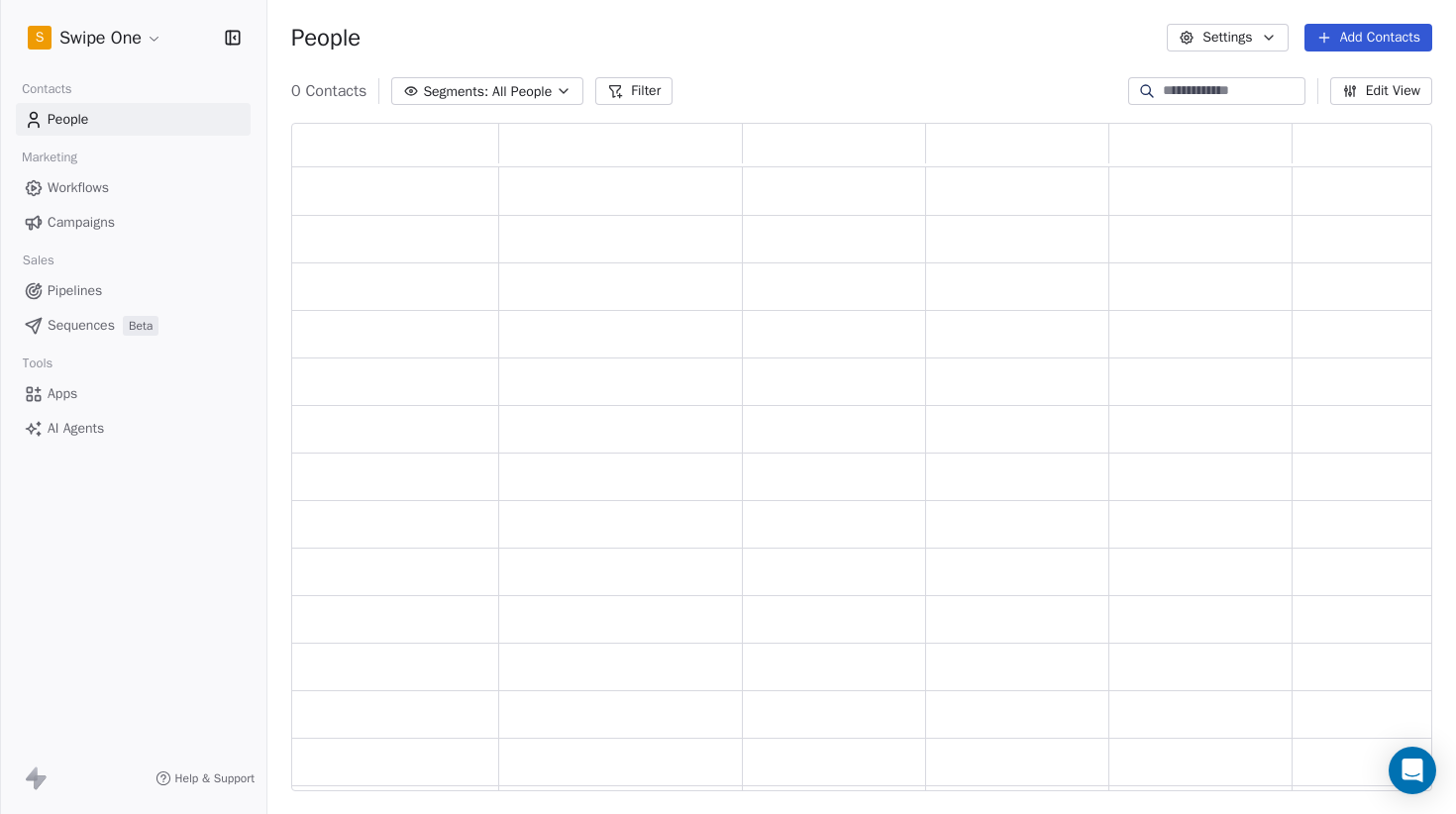 click on "Campaigns" at bounding box center (81, 222) 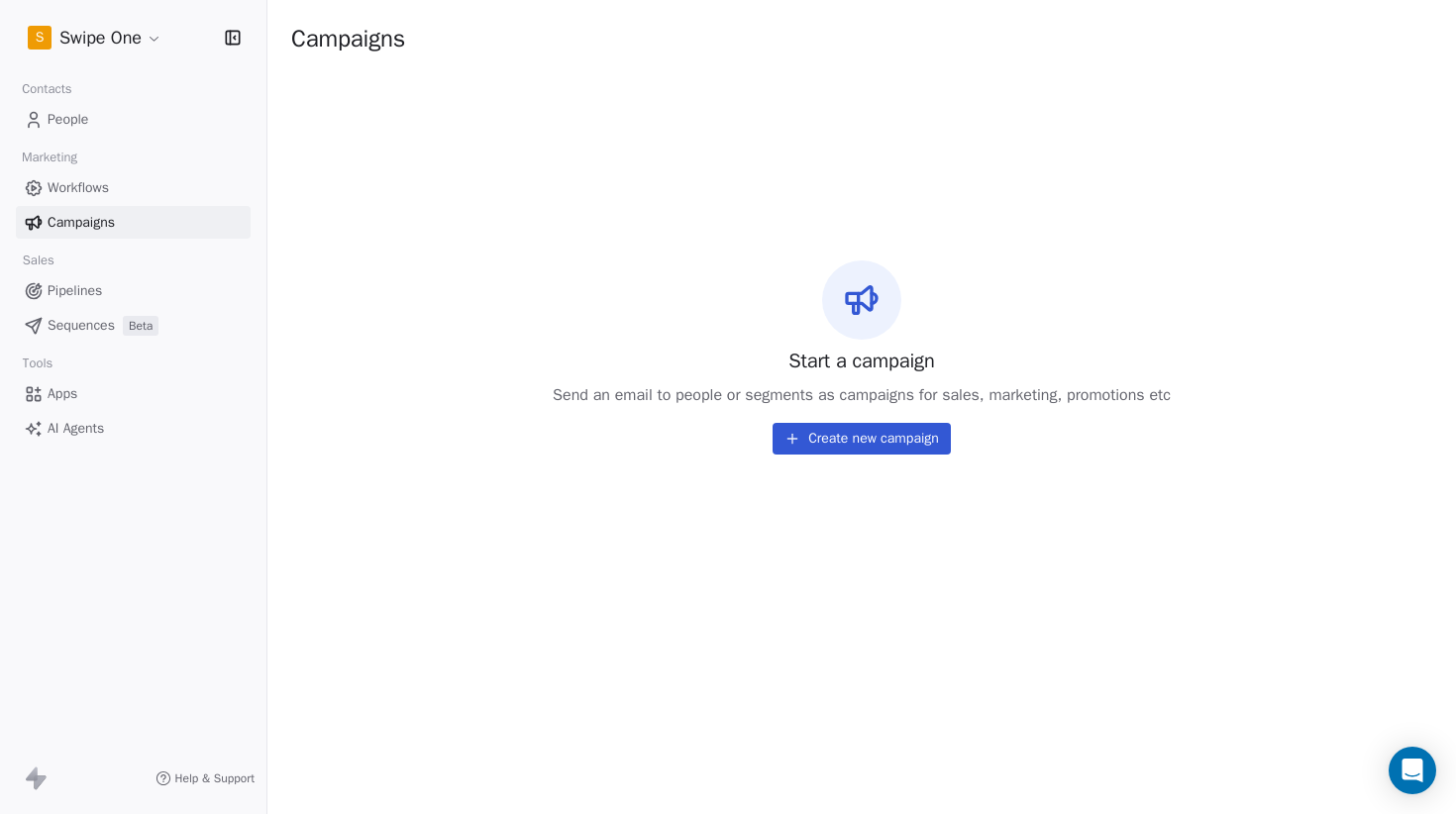 click on "People" at bounding box center (133, 119) 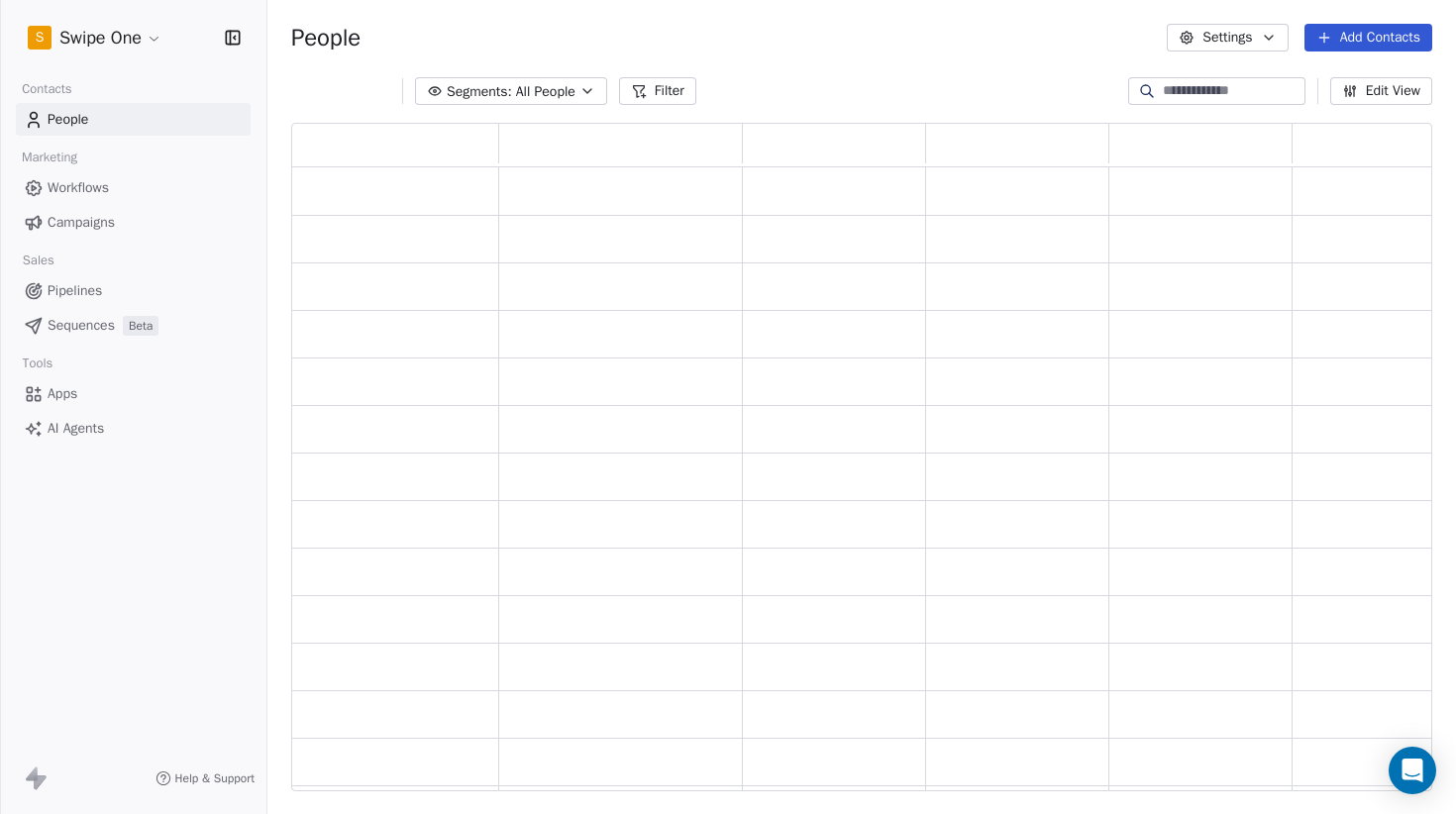 scroll, scrollTop: 0, scrollLeft: 1, axis: horizontal 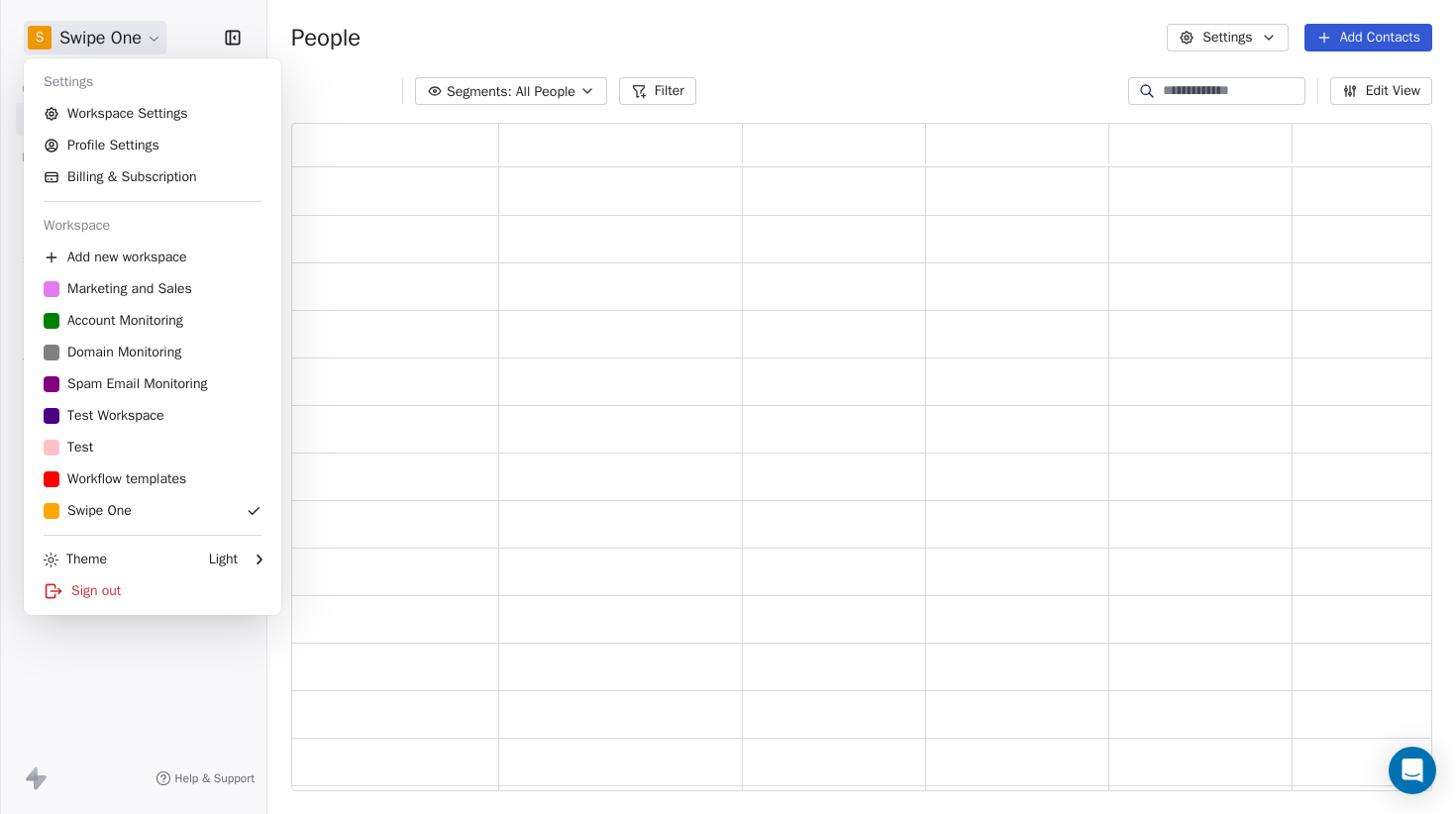 click on "S Swipe One Contacts People Marketing Workflows Campaigns Sales Pipelines Sequences Beta Tools Apps AI Agents Help & Support People Settings Add Contacts Segments: All People Filter Edit View Tag Add to Sequence Export Settings Workspace Settings Profile Settings Billing & Subscription Workspace Add new workspace Marketing and Sales Account Monitoring Domain Monitoring Spam Email Monitoring Test Workspace Test Workflow templates Swipe One Theme Light Sign out" at bounding box center (728, 407) 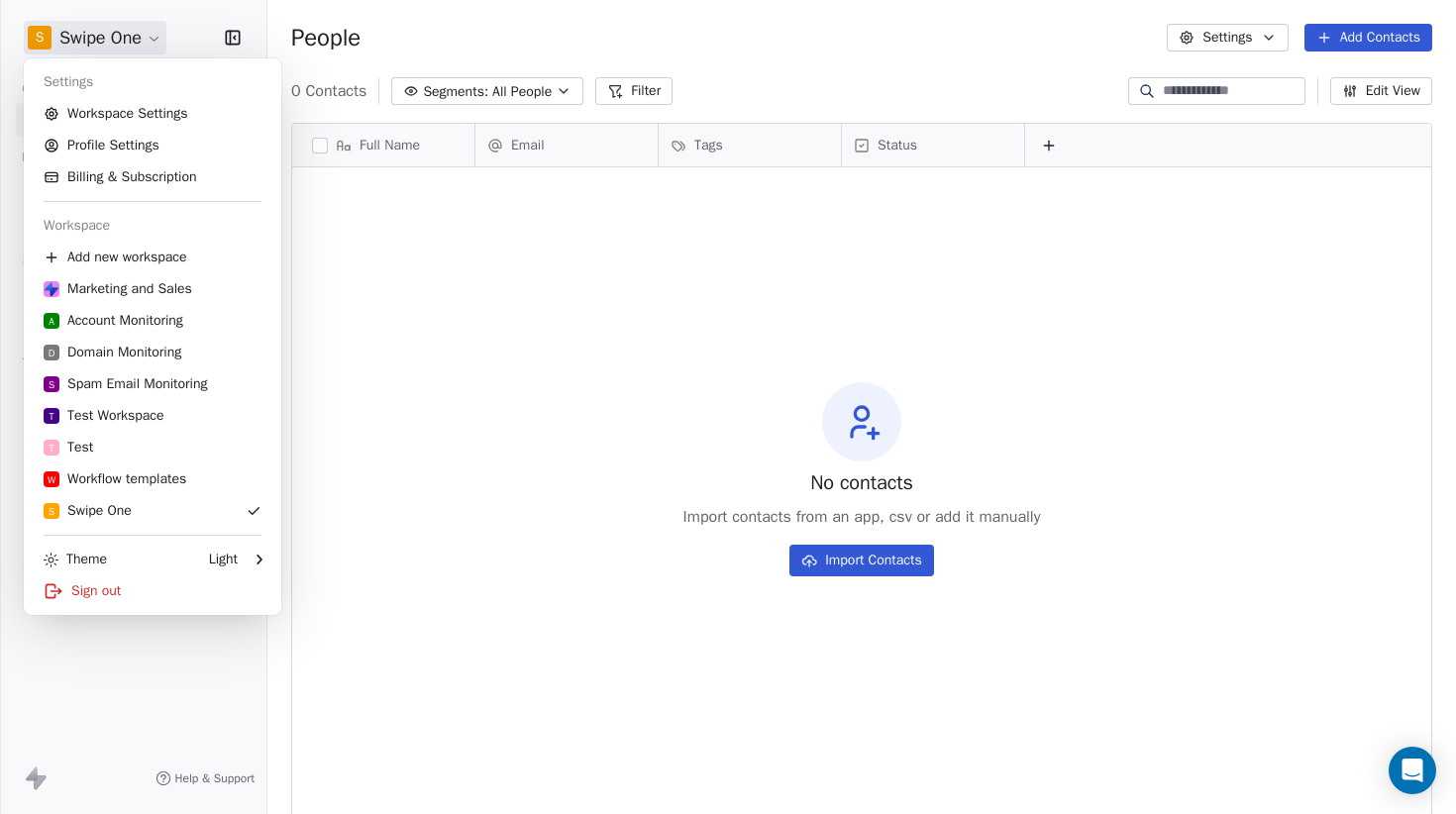 scroll, scrollTop: 0, scrollLeft: 1, axis: horizontal 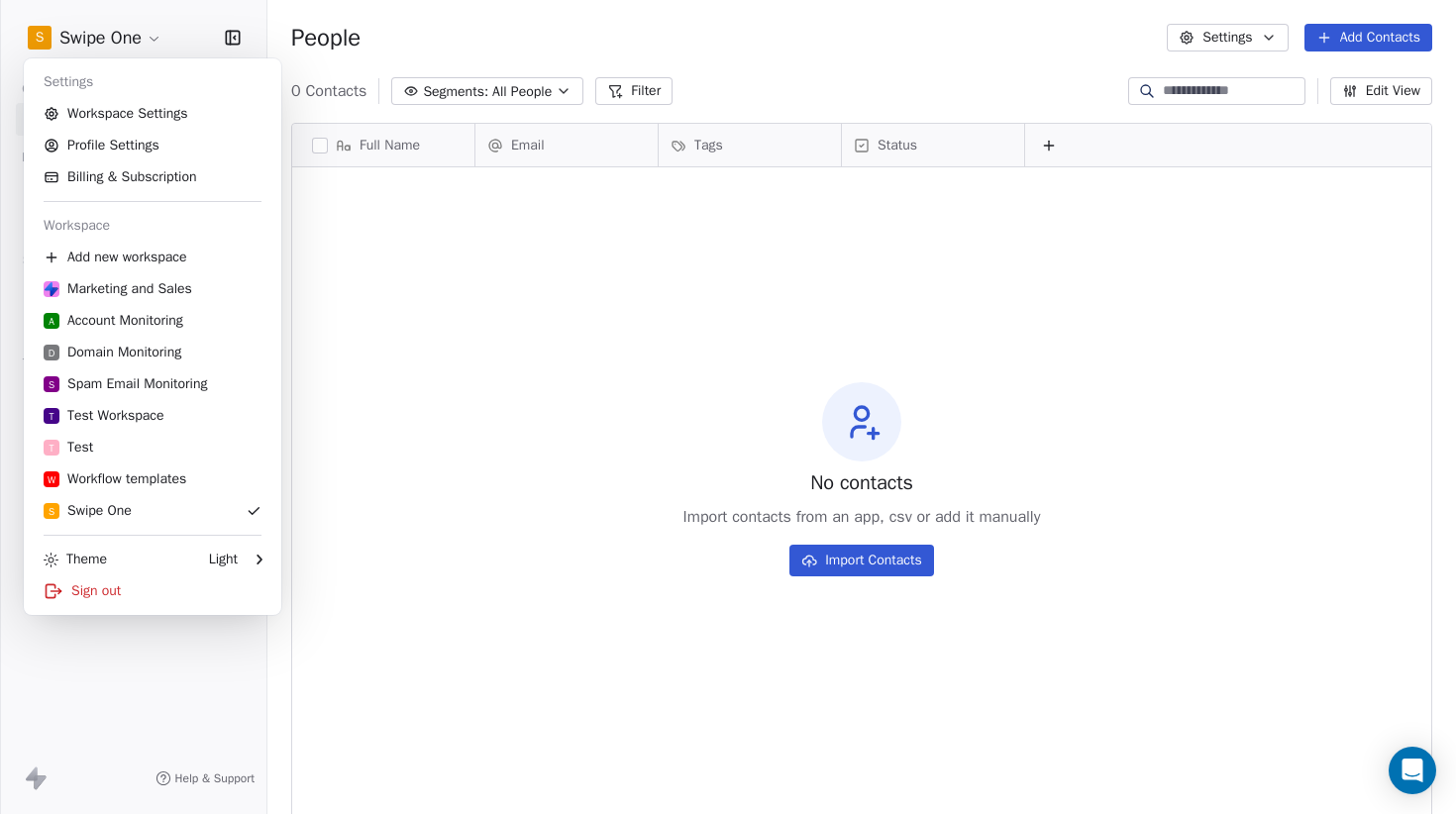 click on "Add Contacts [NUMBER] Contacts Segments: All People Filter  Edit View Tag Add to Sequence Export Full Name Email Tags Status
To pick up a draggable item, press the space bar.
While dragging, use the arrow keys to move the item.
Press space again to drop the item in its new position, or press escape to cancel.
No contacts Import contacts from an app, csv or add it manually   Import Contacts
Settings Workspace Settings Profile Settings Billing & Subscription   Workspace Add new workspace Marketing and Sales A Account Monitoring D Domain Monitoring S Spam Email Monitoring T Test Workspace T Test W Workflow templates S Swipe One Theme Light Sign out" at bounding box center (728, 407) 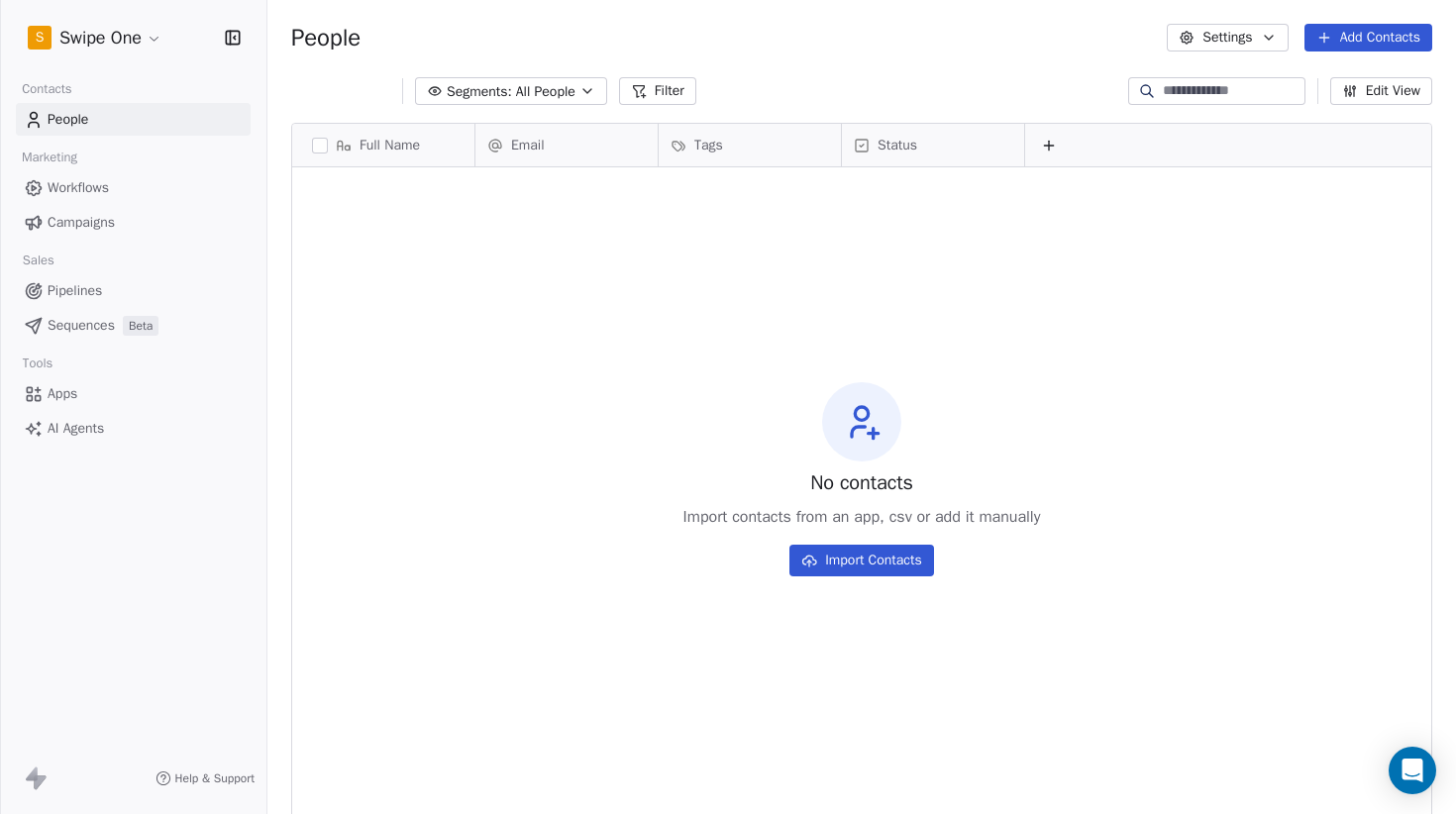 click on "S Swipe One Contacts People Marketing Workflows Campaigns Sales Pipelines Sequences Beta Tools Apps AI Agents Help & Support People Settings  Add Contacts Segments: All People Filter  Edit View Tag Add to Sequence Export Full Name Email Tags Status
To pick up a draggable item, press the space bar.
While dragging, use the arrow keys to move the item.
Press space again to drop the item in its new position, or press escape to cancel.
No contacts Import contacts from an app, csv or add it manually   Import Contacts" at bounding box center [728, 407] 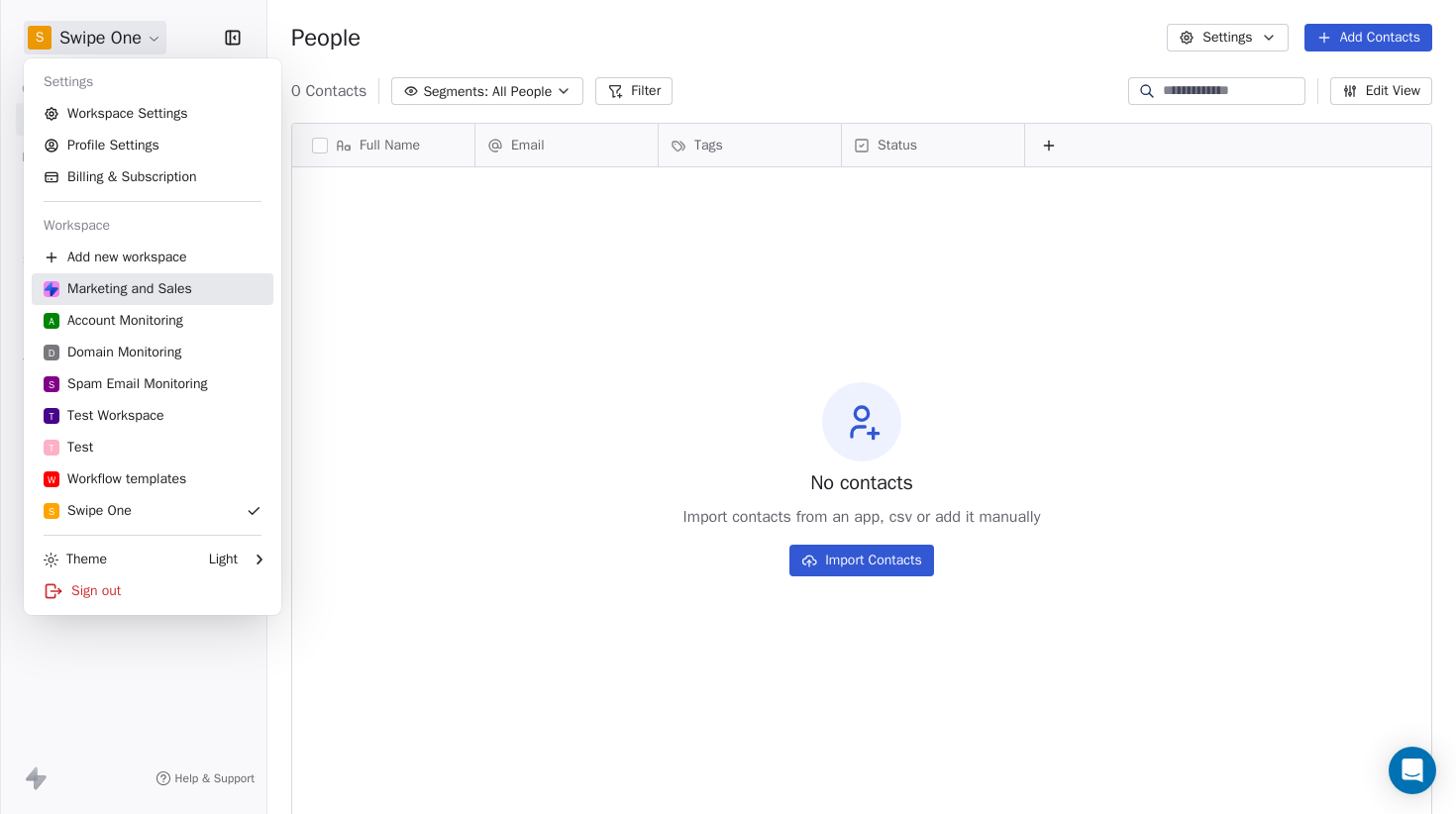 click on "Marketing and Sales" at bounding box center [153, 289] 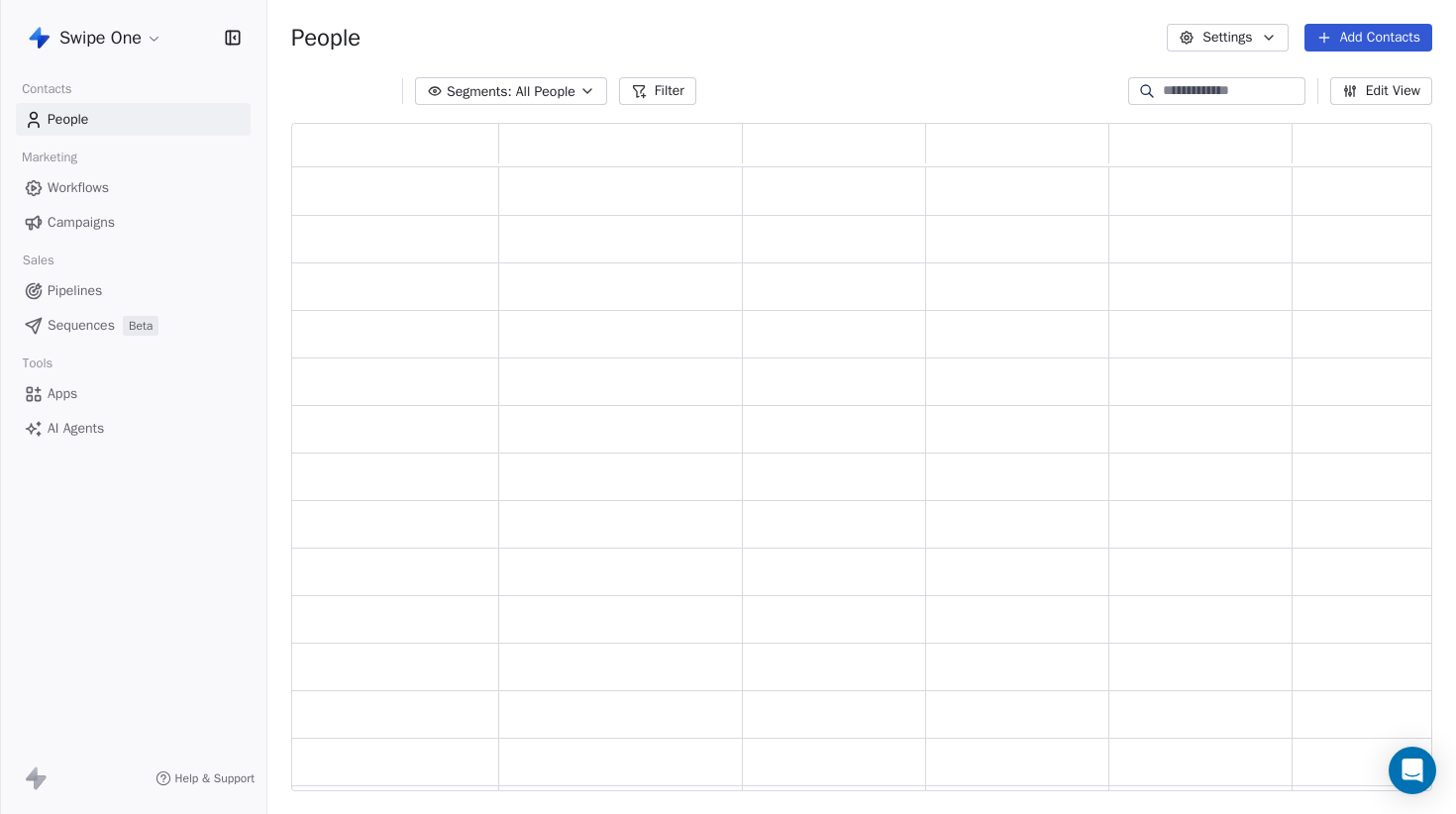 scroll, scrollTop: 0, scrollLeft: 1, axis: horizontal 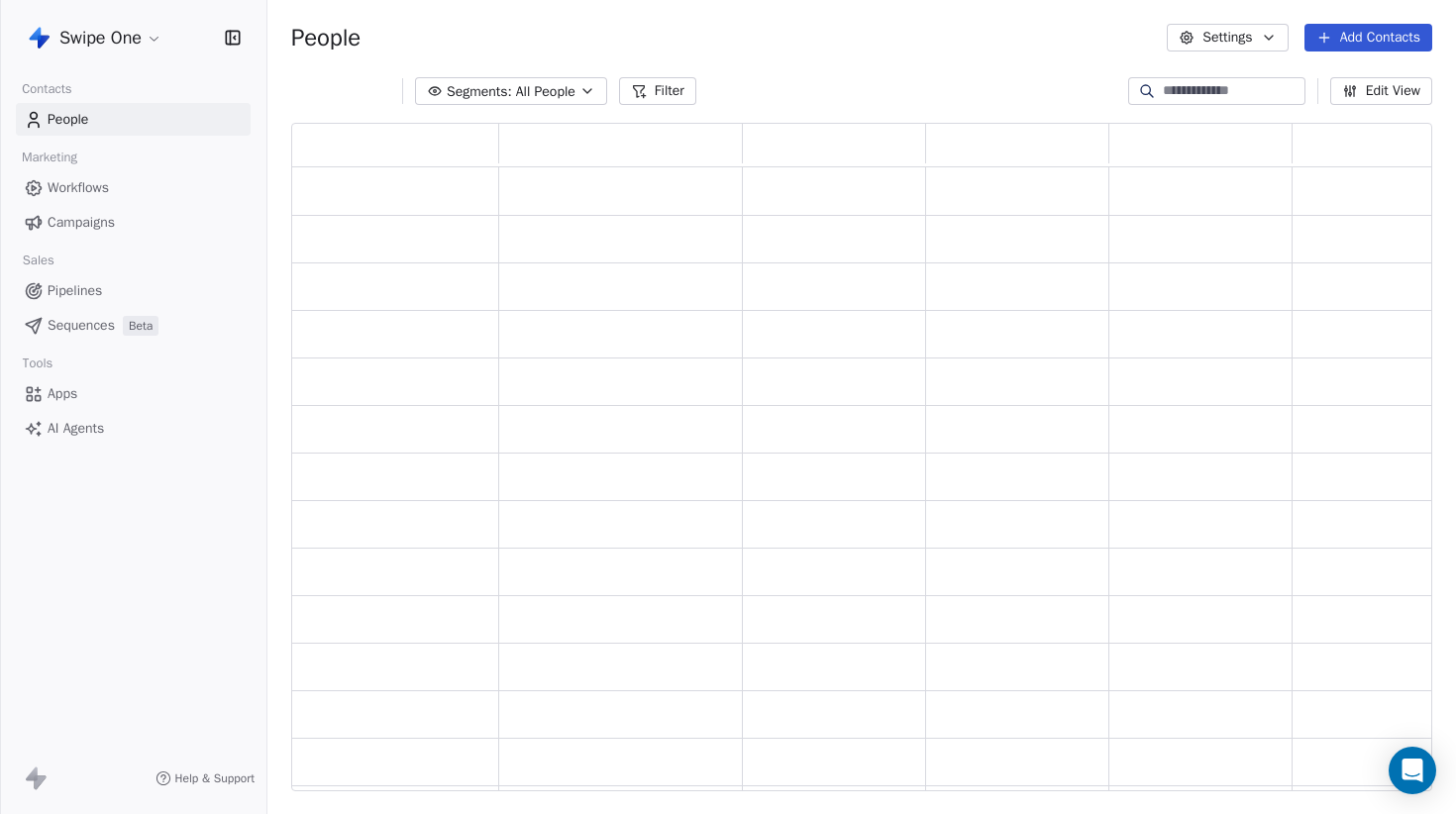 click on "Campaigns" at bounding box center [133, 222] 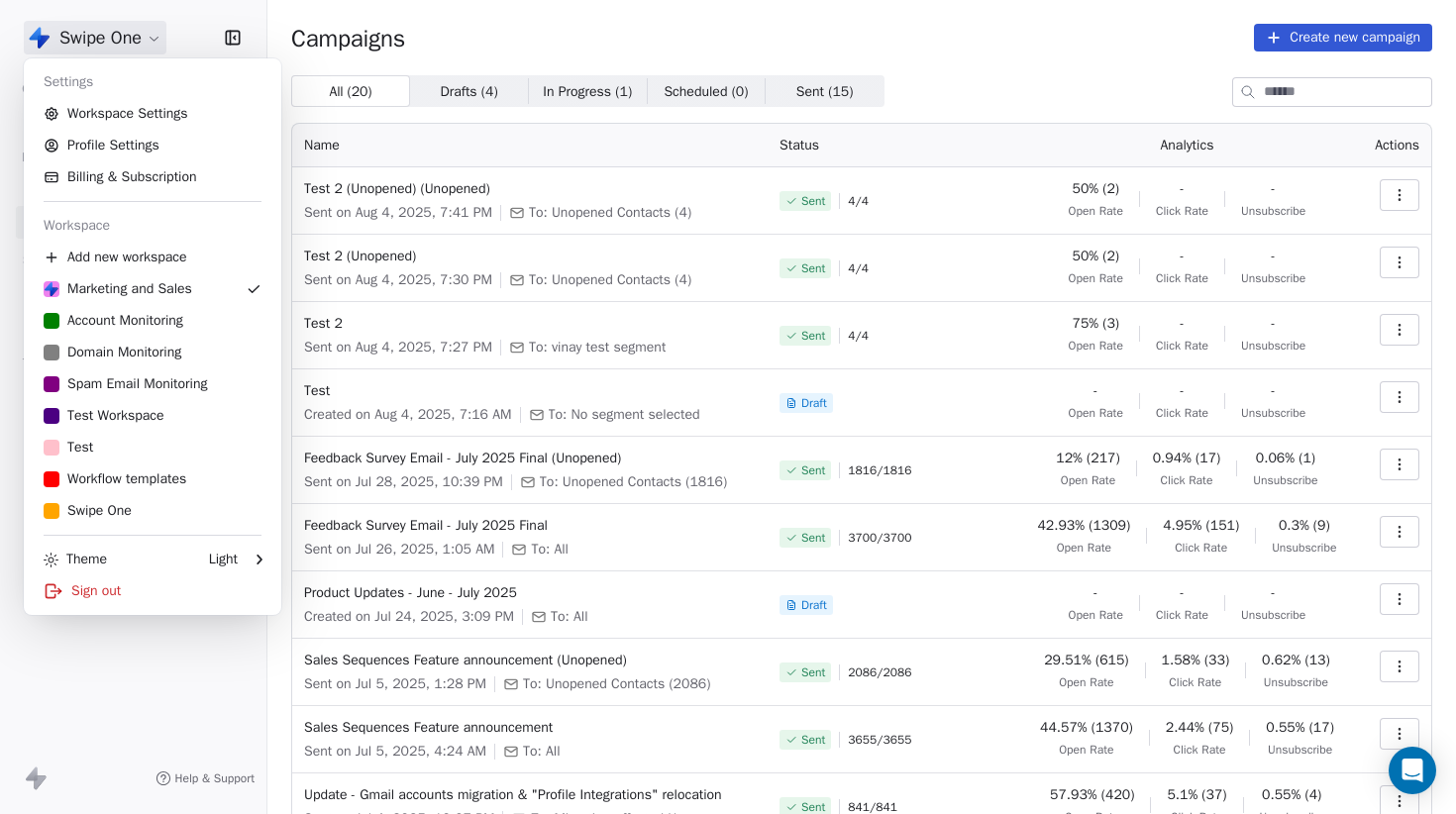 click on "Swipe One Contacts People Marketing Workflows Campaigns Sales Pipelines Sequences Beta Tools Apps AI Agents Help & Support Campaigns  Create new campaign All ( 20 ) All ( 20 ) Drafts ( 4 ) Drafts ( 4 ) In Progress ( 1 ) In Progress ( 1 ) Scheduled ( 0 ) Scheduled ( 0 ) Sent ( 15 ) Sent ( 15 ) Name Status Analytics Actions Test 2 (Unopened) (Unopened) Sent on [MONTH] [DAY], [YEAR], [HOUR]:[MINUTE] [AM/PM] To: Unopened Contacts (4) Sent 4 / 4 50% (2) Open Rate - Click Rate - Unsubscribe Test 2 (Unopened) Sent on [MONTH] [DAY], [YEAR], [HOUR]:[MINUTE] [AM/PM] To: Unopened Contacts (4) Sent 4 / 4 50% (2) Open Rate - Click Rate - Unsubscribe Test 2 Sent on [MONTH] [DAY], [YEAR], [HOUR]:[MINUTE] [AM/PM] To: vinay test segment  Sent 4 / 4 75% (3) Open Rate - Click Rate - Unsubscribe Test Created on [MONTH] [DAY], [YEAR], [HOUR]:[MINUTE] [AM/PM] To: No segment selected Draft - Open Rate - Click Rate - Unsubscribe Feedback Survey Email - July 2025 Final (Unopened) Sent on [MONTH] [DAY], [YEAR], [HOUR]:[MINUTE] [AM/PM] To: Unopened Contacts (1816) Sent 1816 / 1816 12% (217) Open Rate 0.94% (17) Click Rate 0.06% (1) Unsubscribe To: All  Sent /" at bounding box center [728, 407] 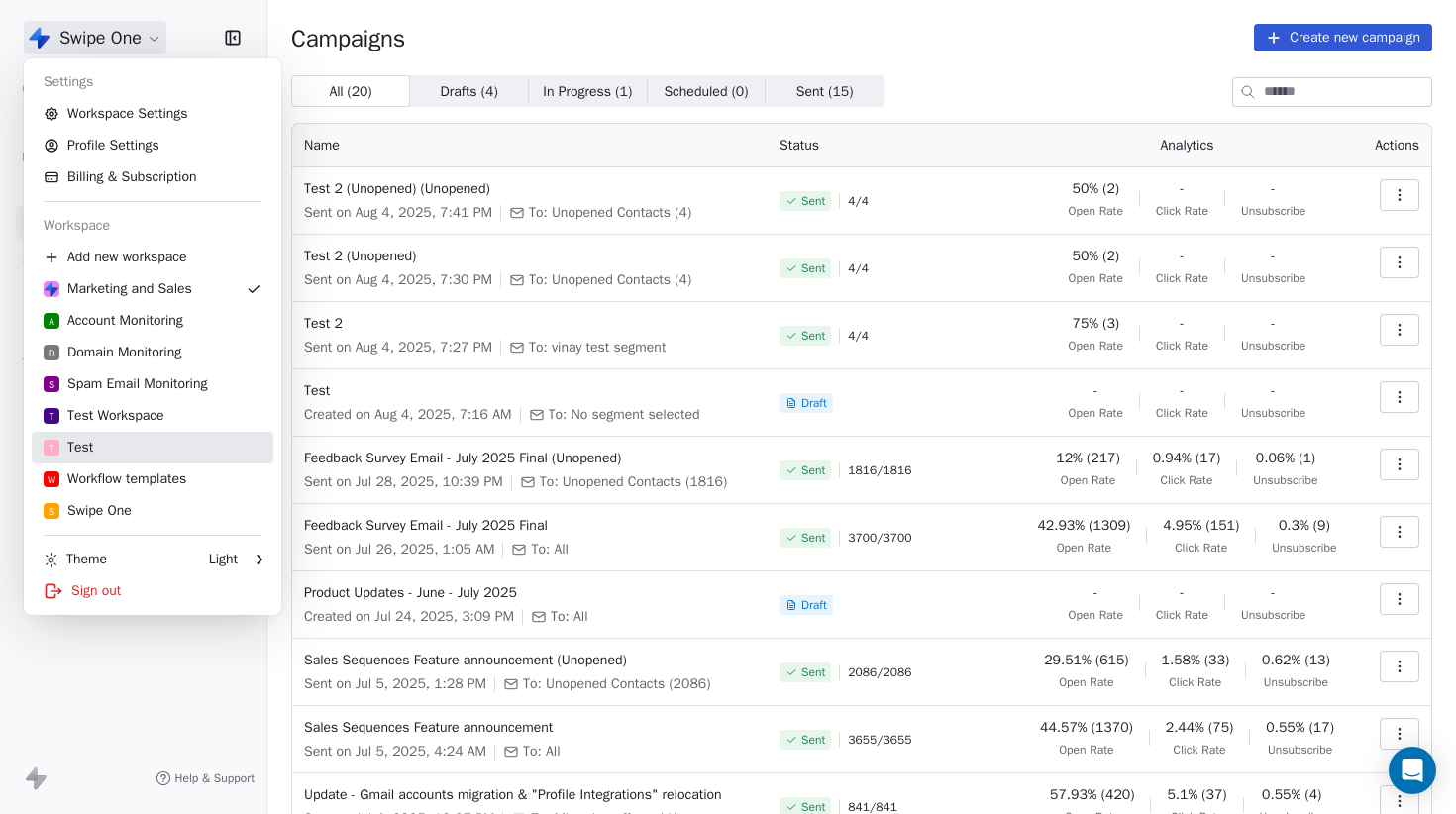 click on "T Test" at bounding box center (153, 448) 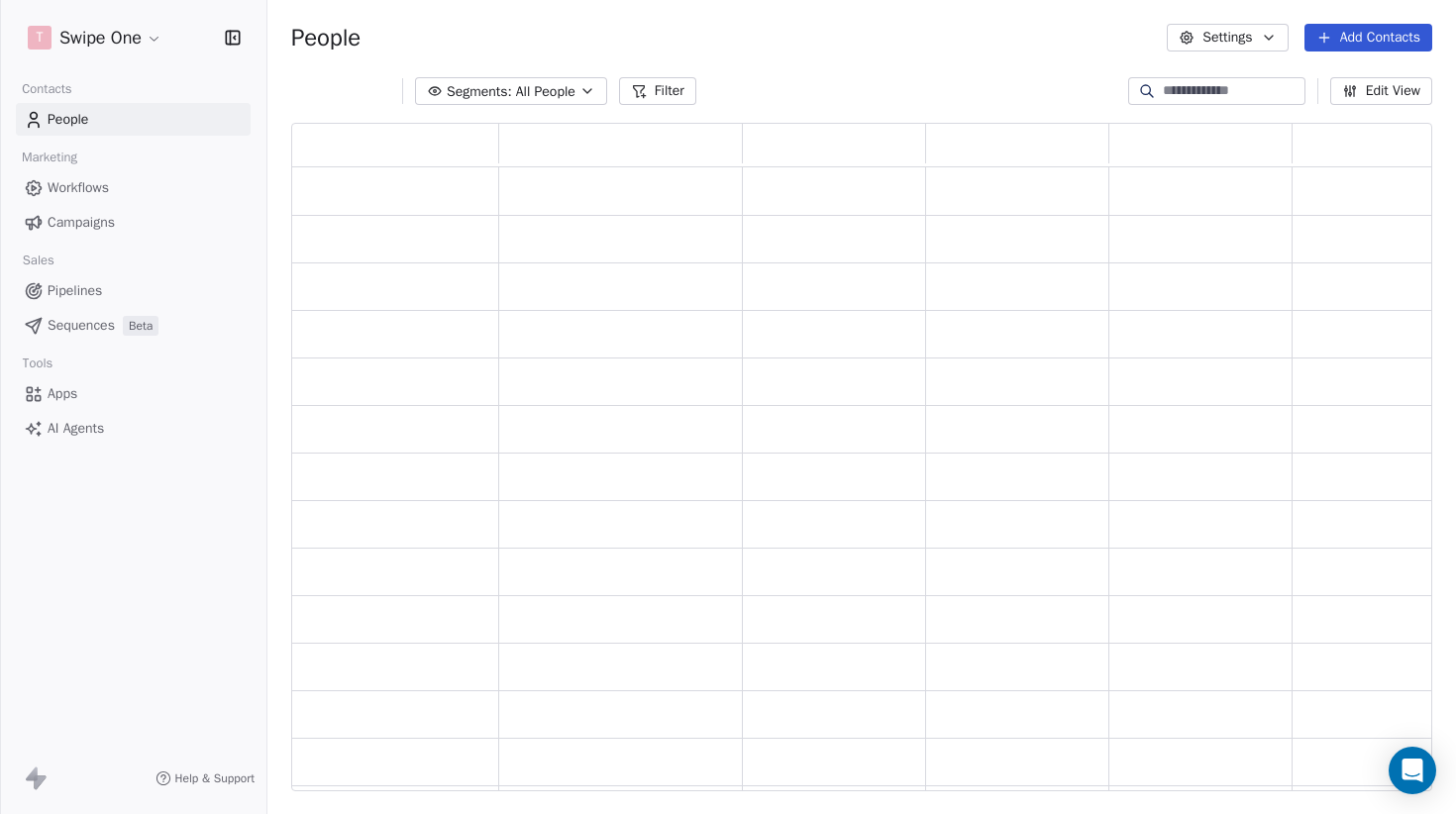 scroll, scrollTop: 0, scrollLeft: 1, axis: horizontal 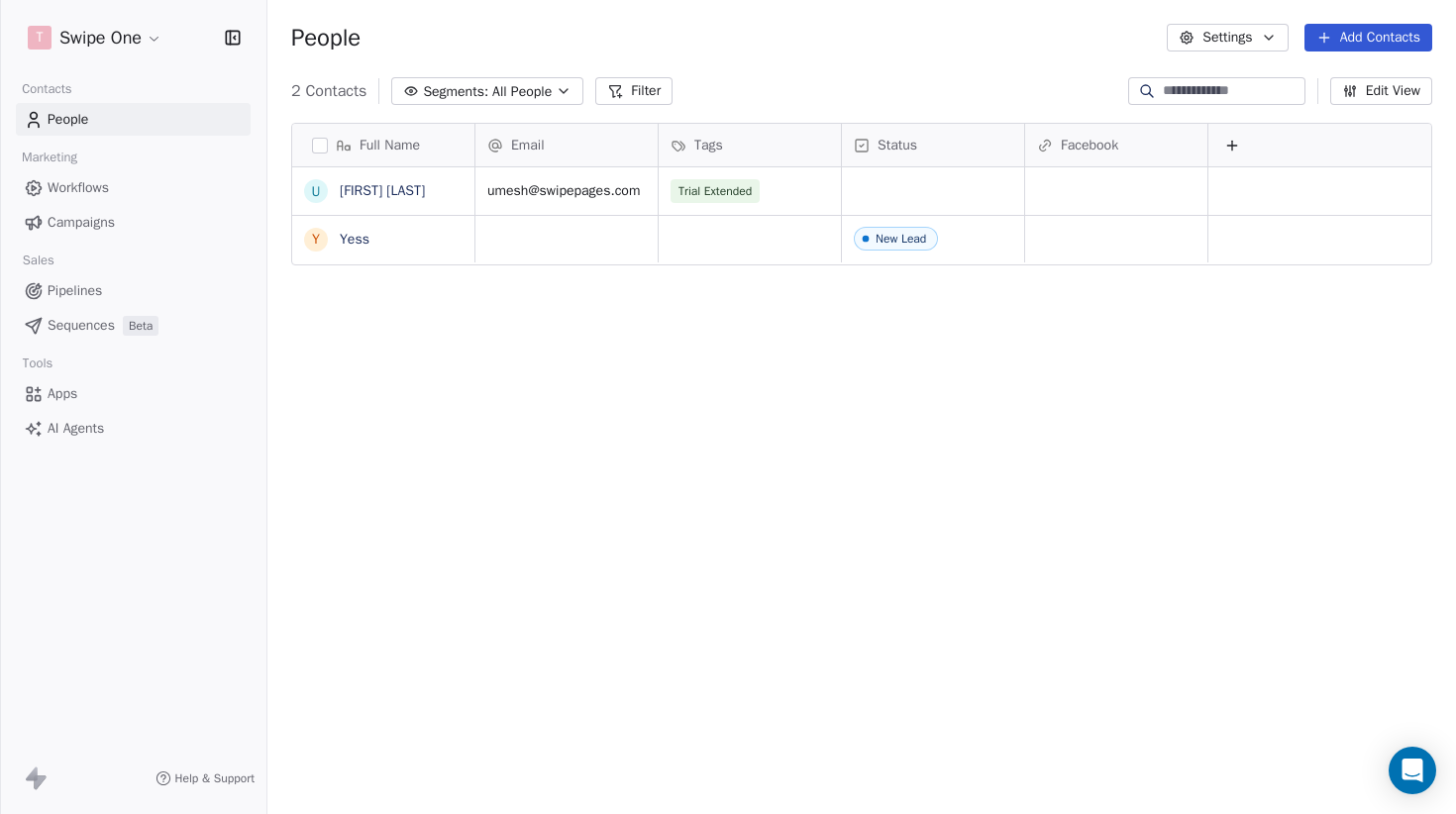 click on "Campaigns" at bounding box center [81, 222] 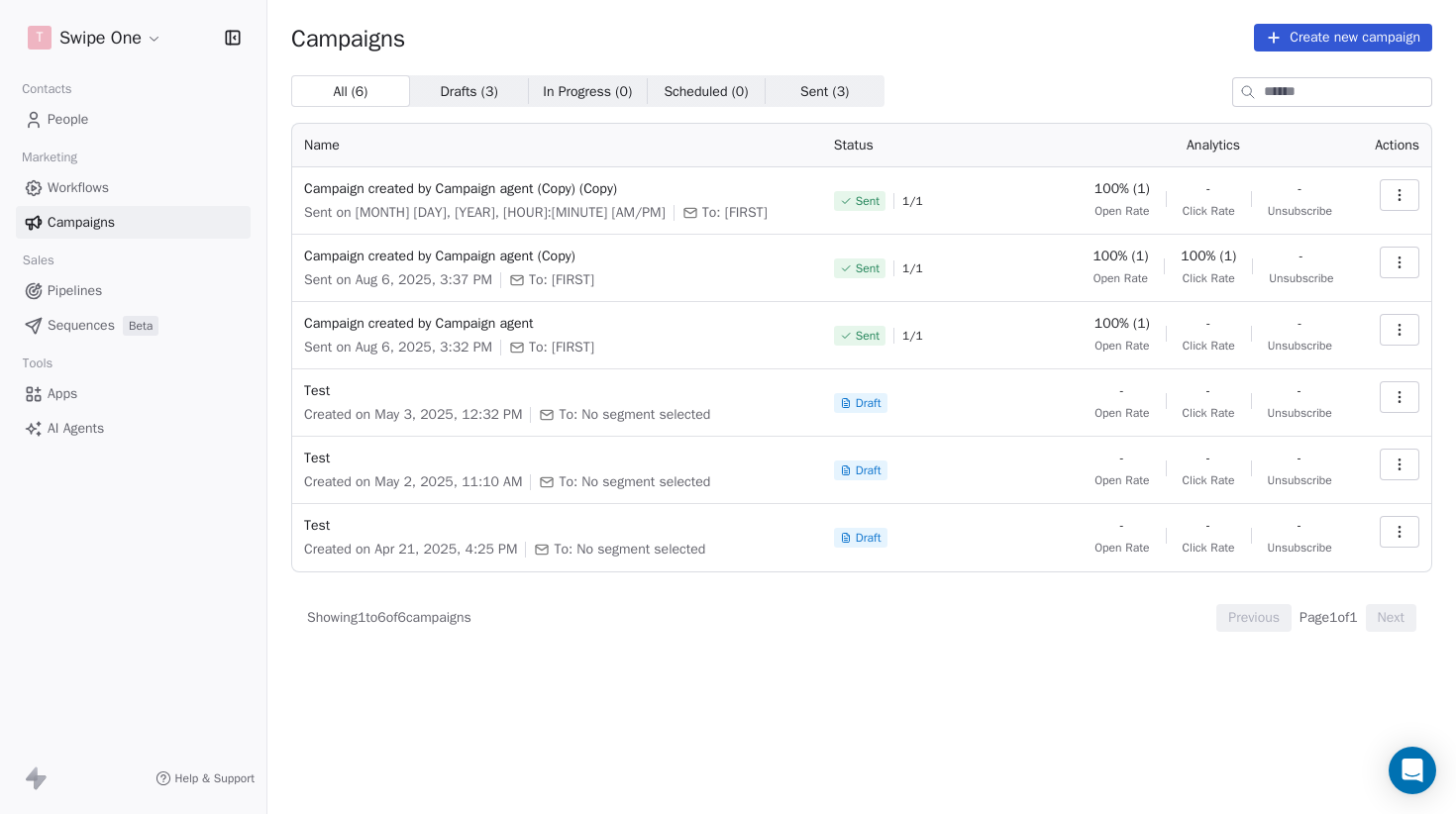 click on "Drafts ( 3 )" at bounding box center (468, 91) 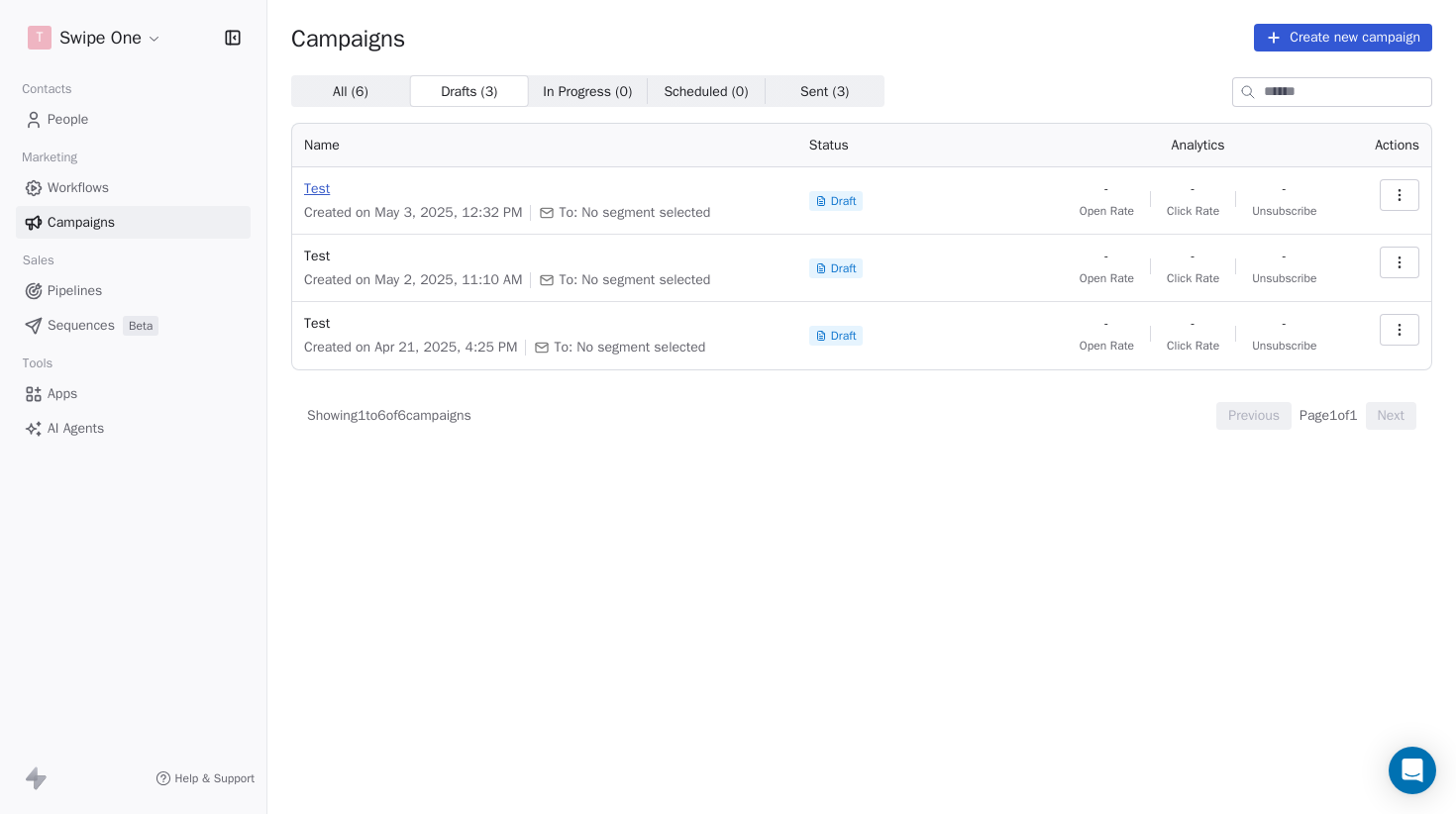 click on "Test" at bounding box center (545, 189) 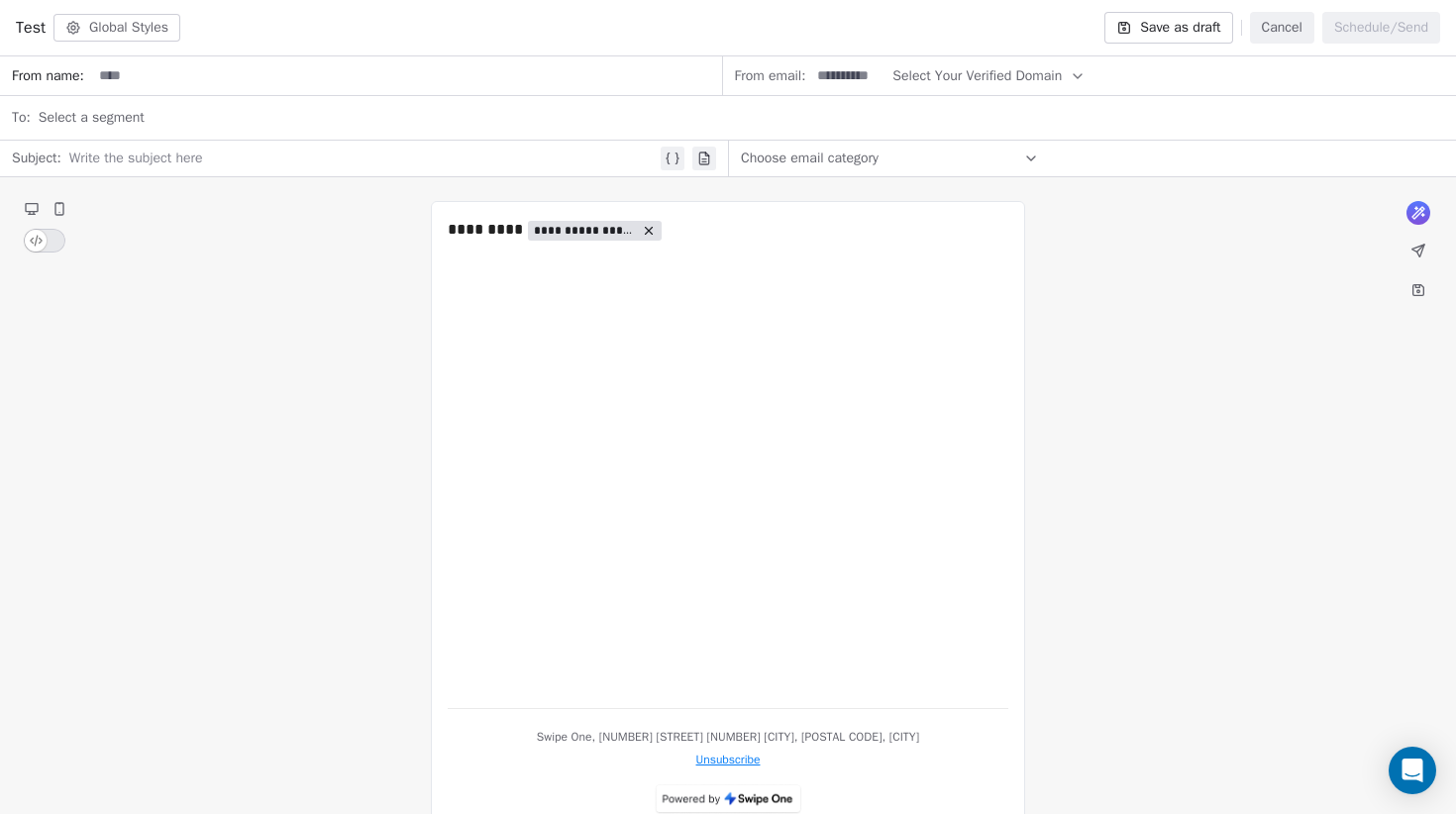 click on "Cancel" at bounding box center [1282, 28] 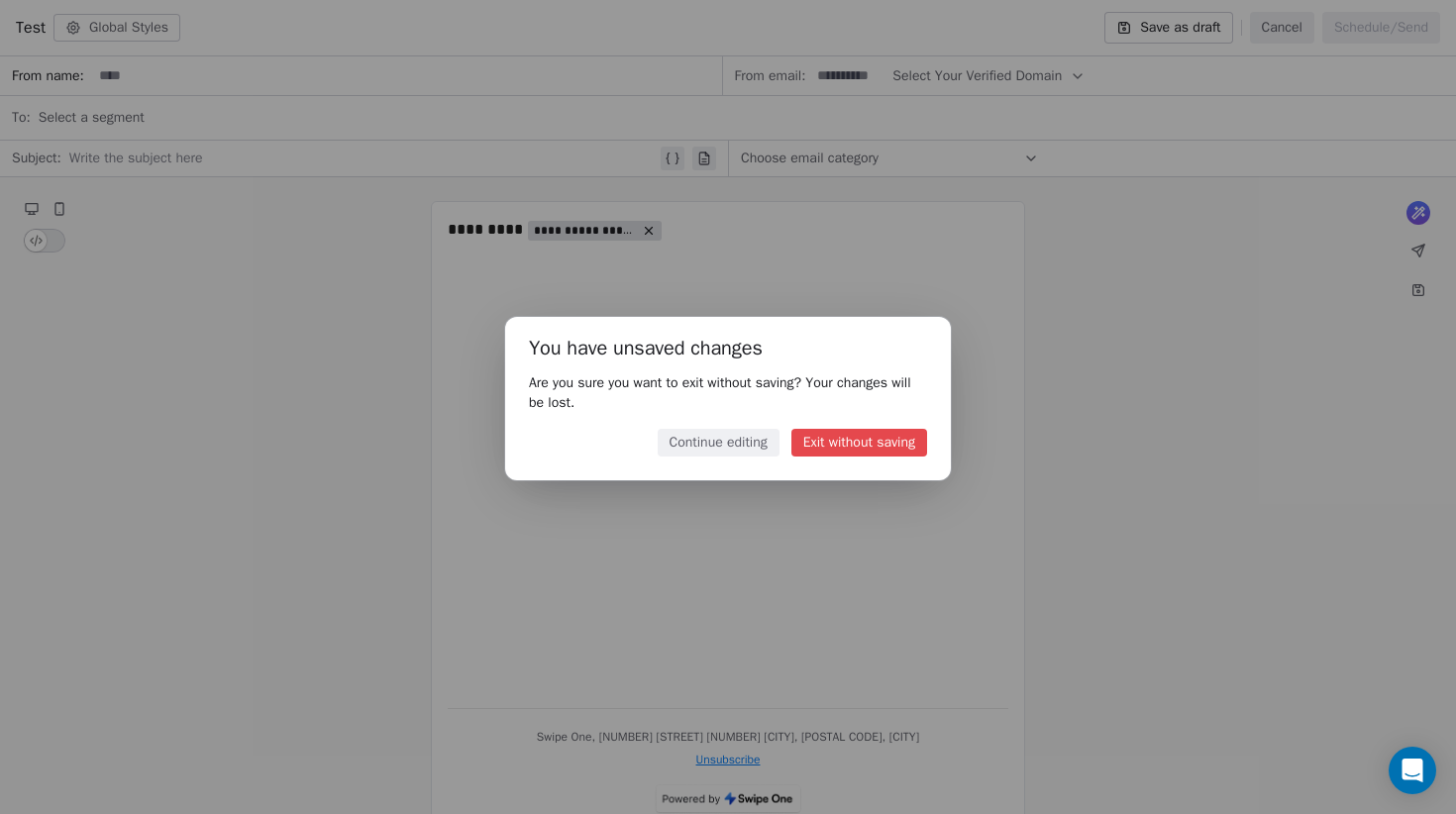click on "Exit without saving" at bounding box center [859, 443] 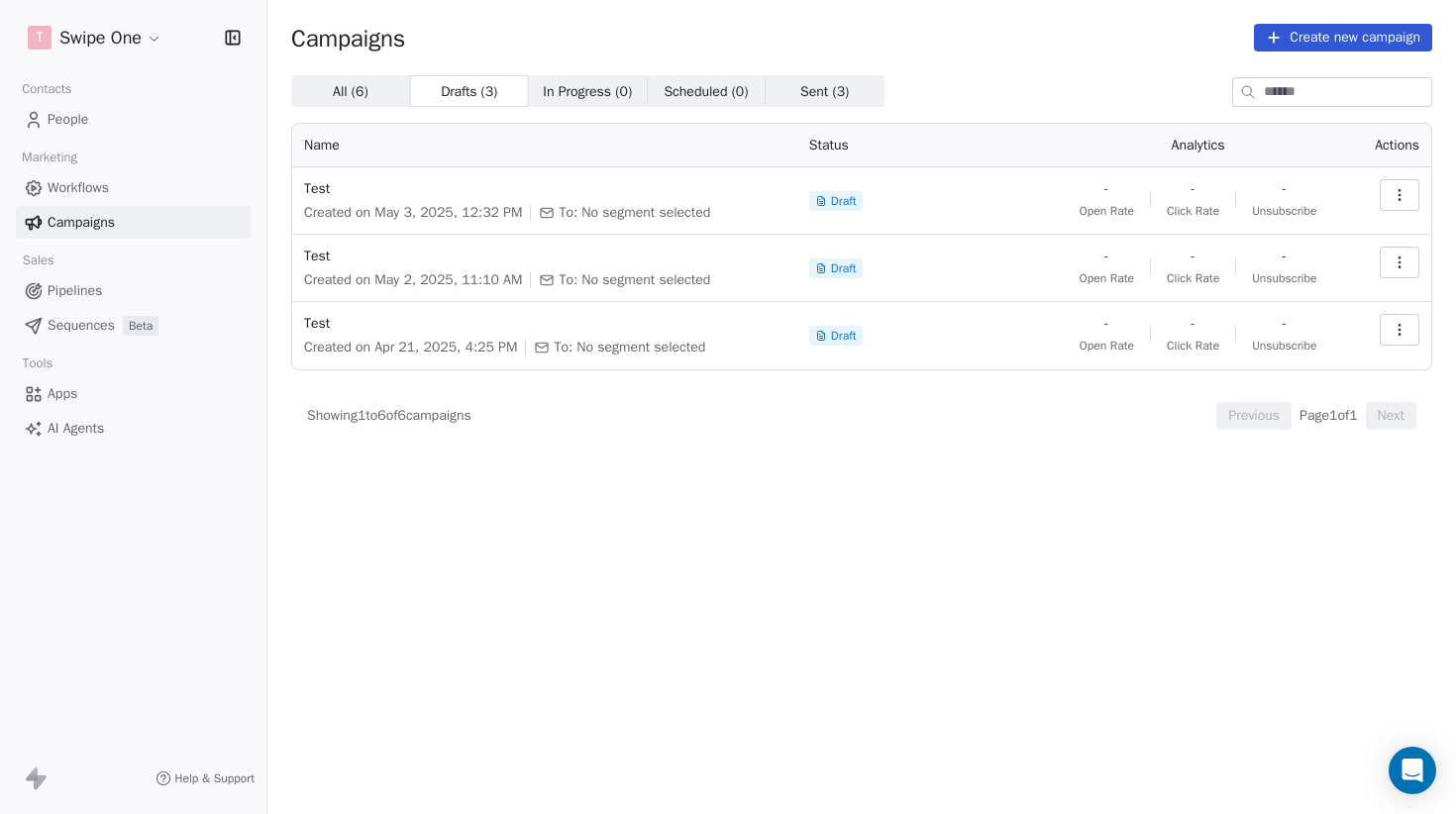 click on "T Swipe One Contacts People Marketing Workflows Campaigns Sales Pipelines Sequences Beta Tools Apps AI Agents Help & Support Campaigns Create new campaign All ( 6 ) All ( 6 ) Drafts ( 3 ) Drafts ( 3 ) In Progress ( 0 ) In Progress ( 0 ) Scheduled ( 0 ) Scheduled ( 0 ) Sent ( 3 ) Sent ( 3 ) Name Status Analytics Actions Test Created on [MONTH] [DAY], [YEAR], [HOUR]:[MINUTE] [AM/PM] To: No segment selected Draft - Open Rate - Click Rate - Unsubscribe Test Created on [MONTH] [DAY], [YEAR], [HOUR]:[MINUTE] [AM/PM] To: No segment selected Draft - Open Rate - Click Rate - Unsubscribe Test Created on [MONTH] [DAY], [YEAR], [HOUR]:[MINUTE] [AM/PM] To: No segment selected Draft - Open Rate - Click Rate - Unsubscribe Showing 1 to 6 of 6 campaigns Previous Page 1 of 1 Next" at bounding box center (728, 407) 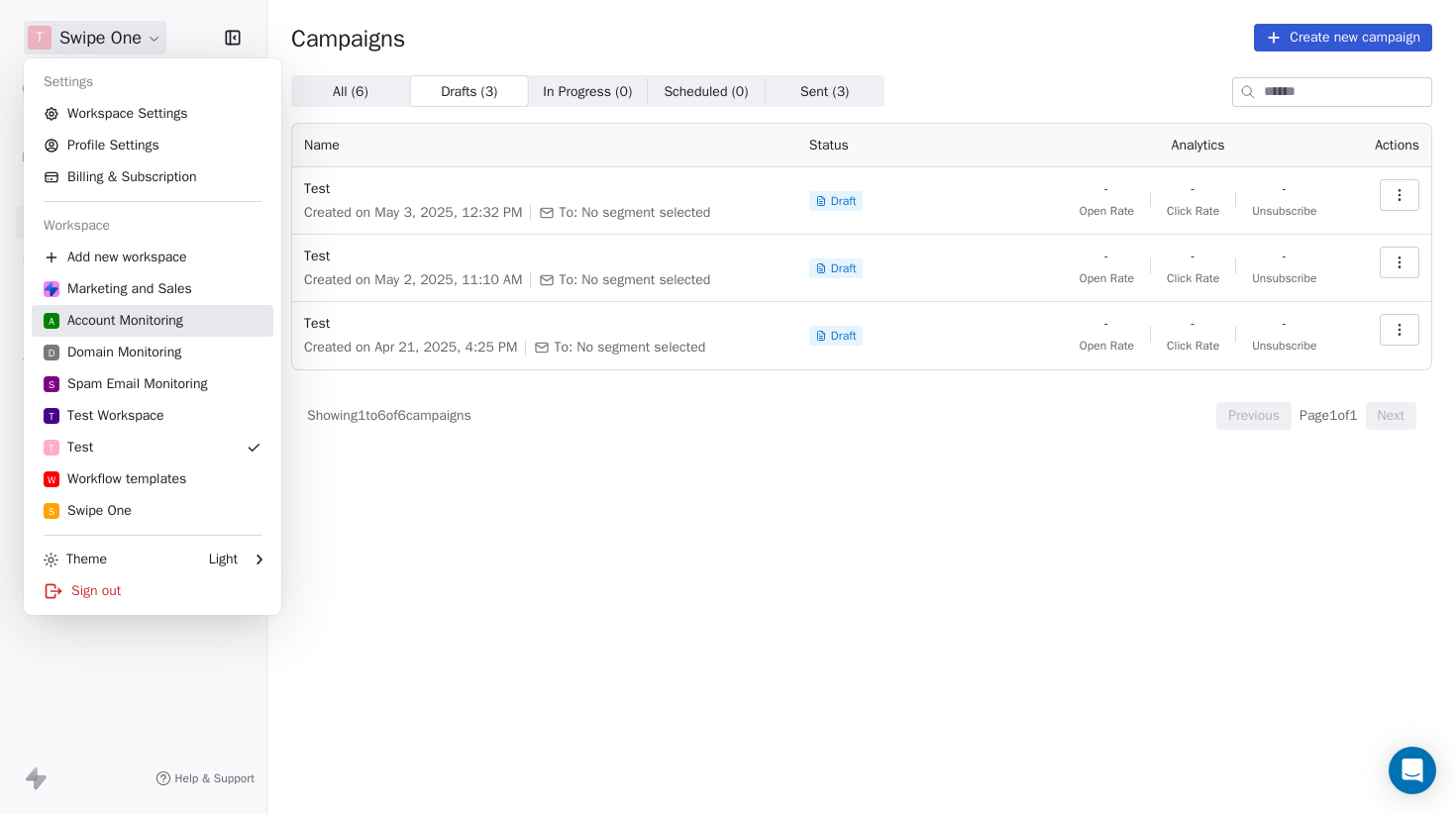 click on "A Account Monitoring" at bounding box center [153, 321] 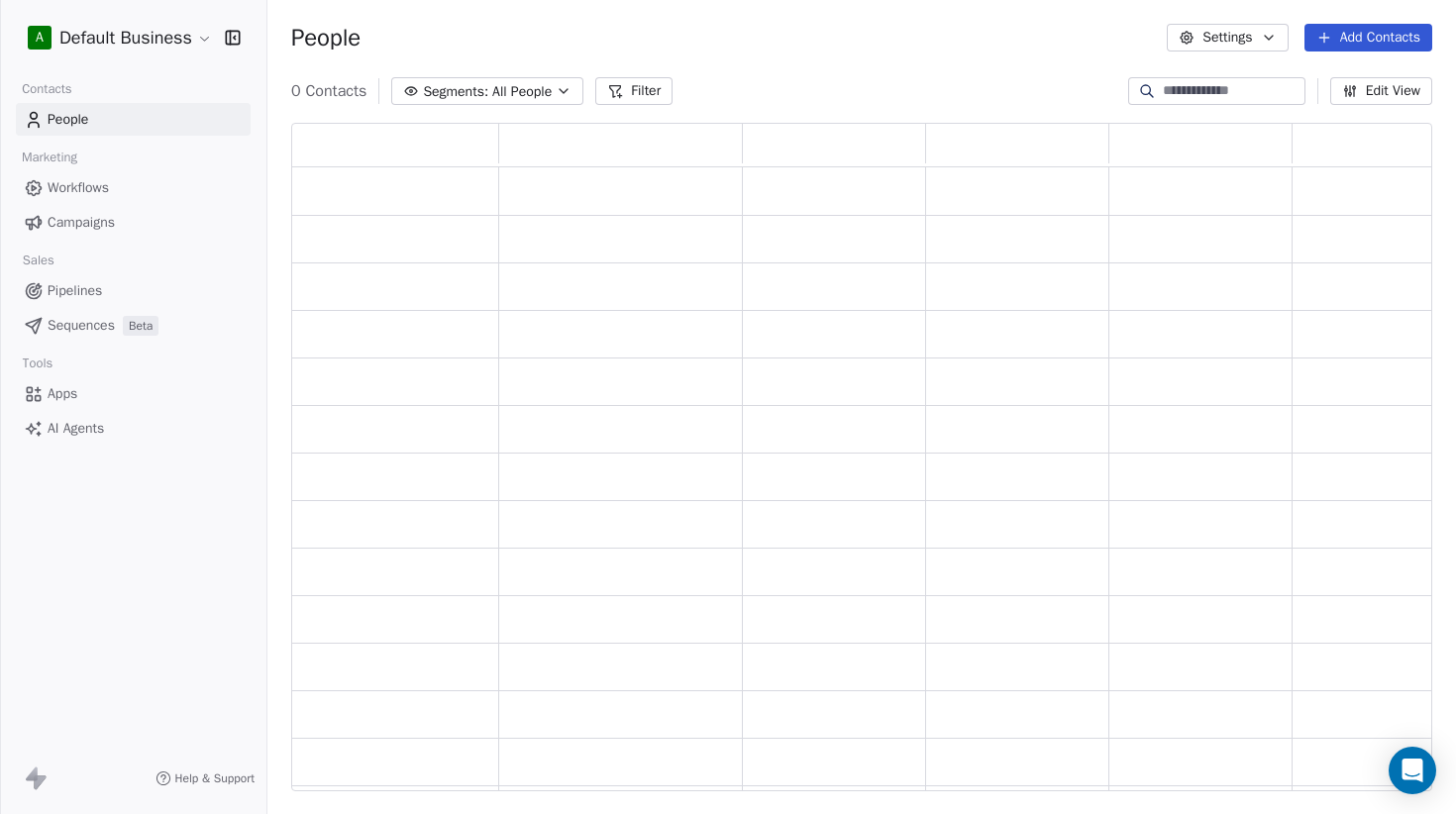 scroll, scrollTop: 0, scrollLeft: 1, axis: horizontal 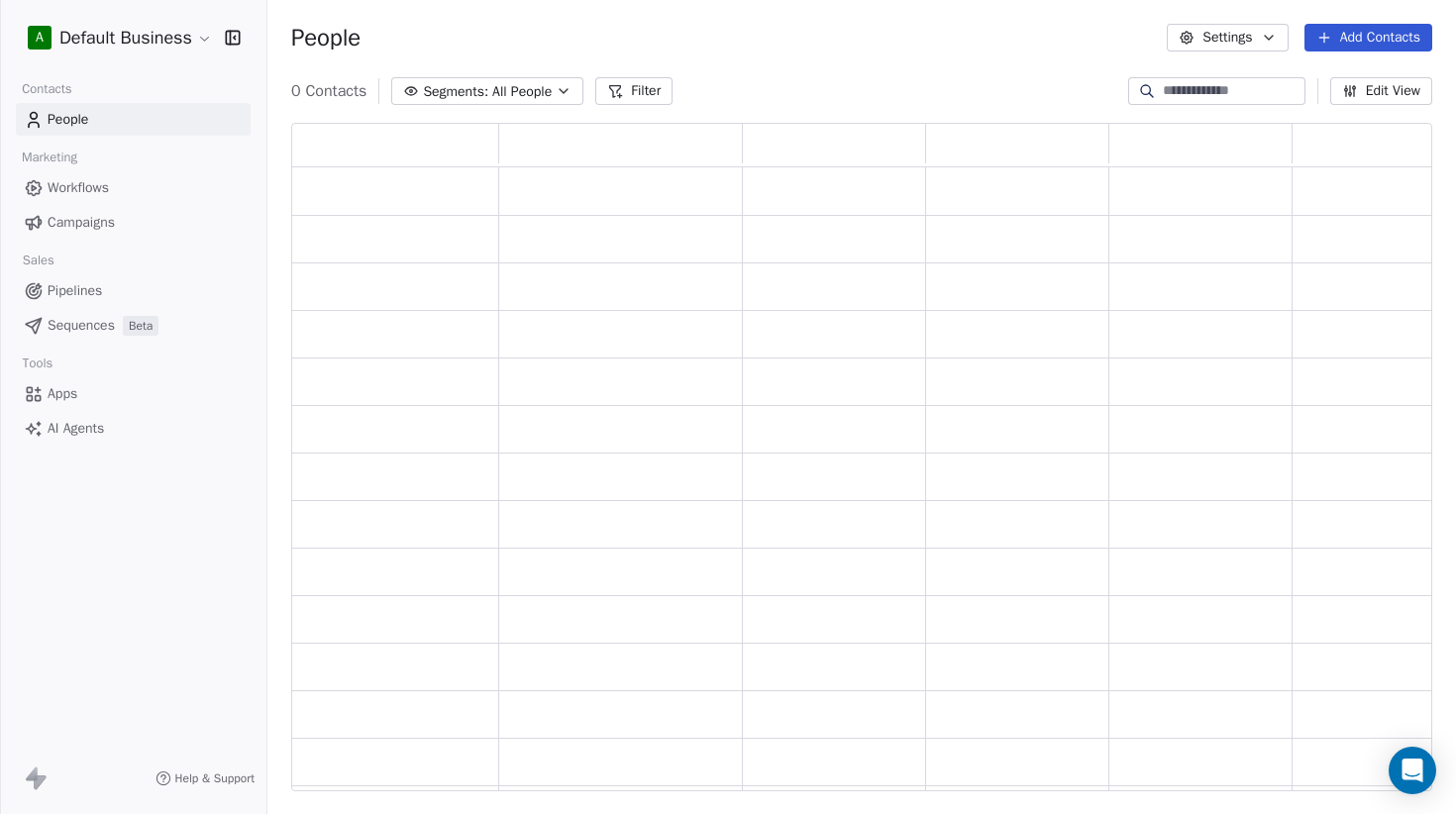 click on "Campaigns" at bounding box center [133, 222] 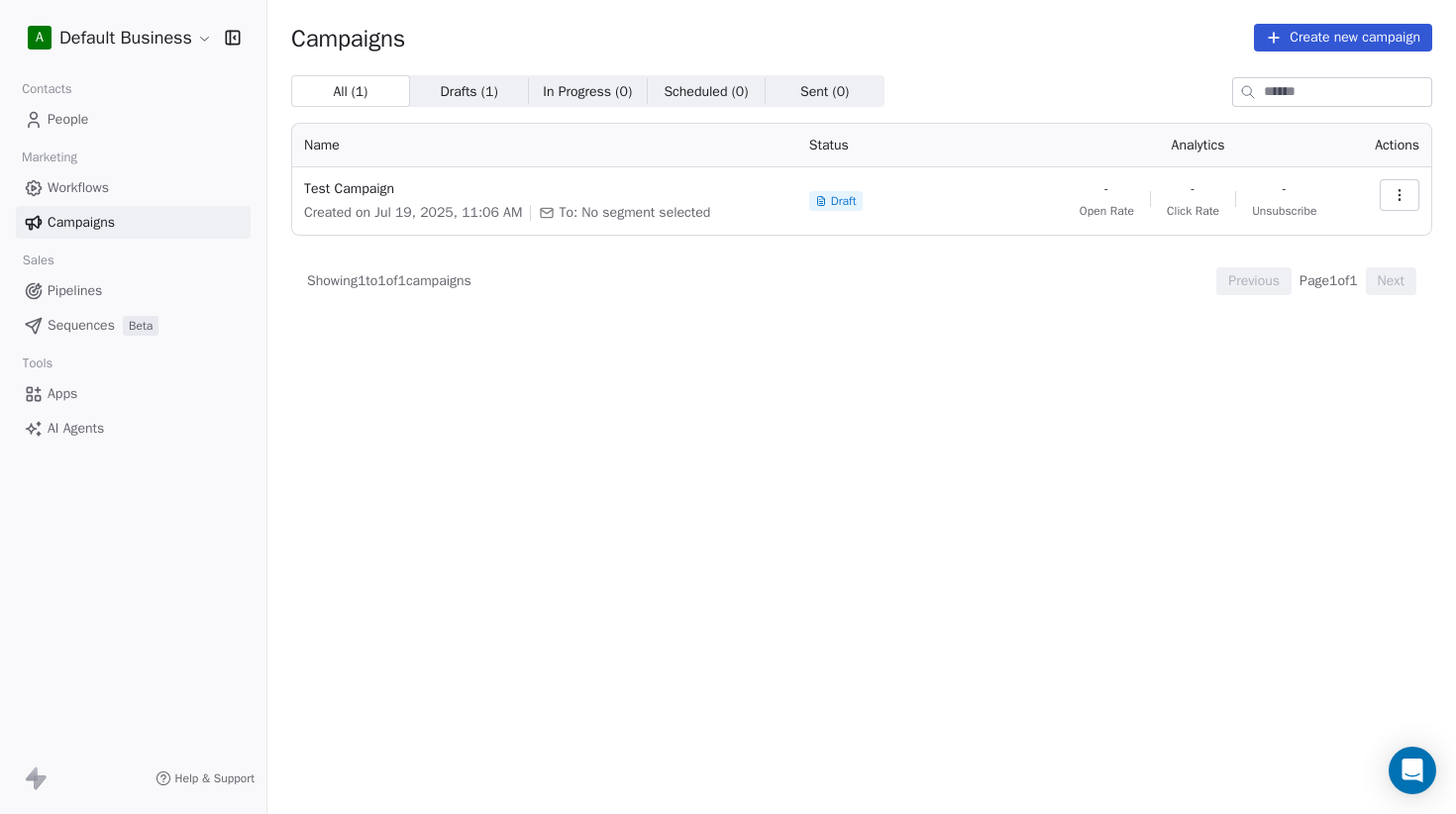 click on "A Default Business" at bounding box center (133, 38) 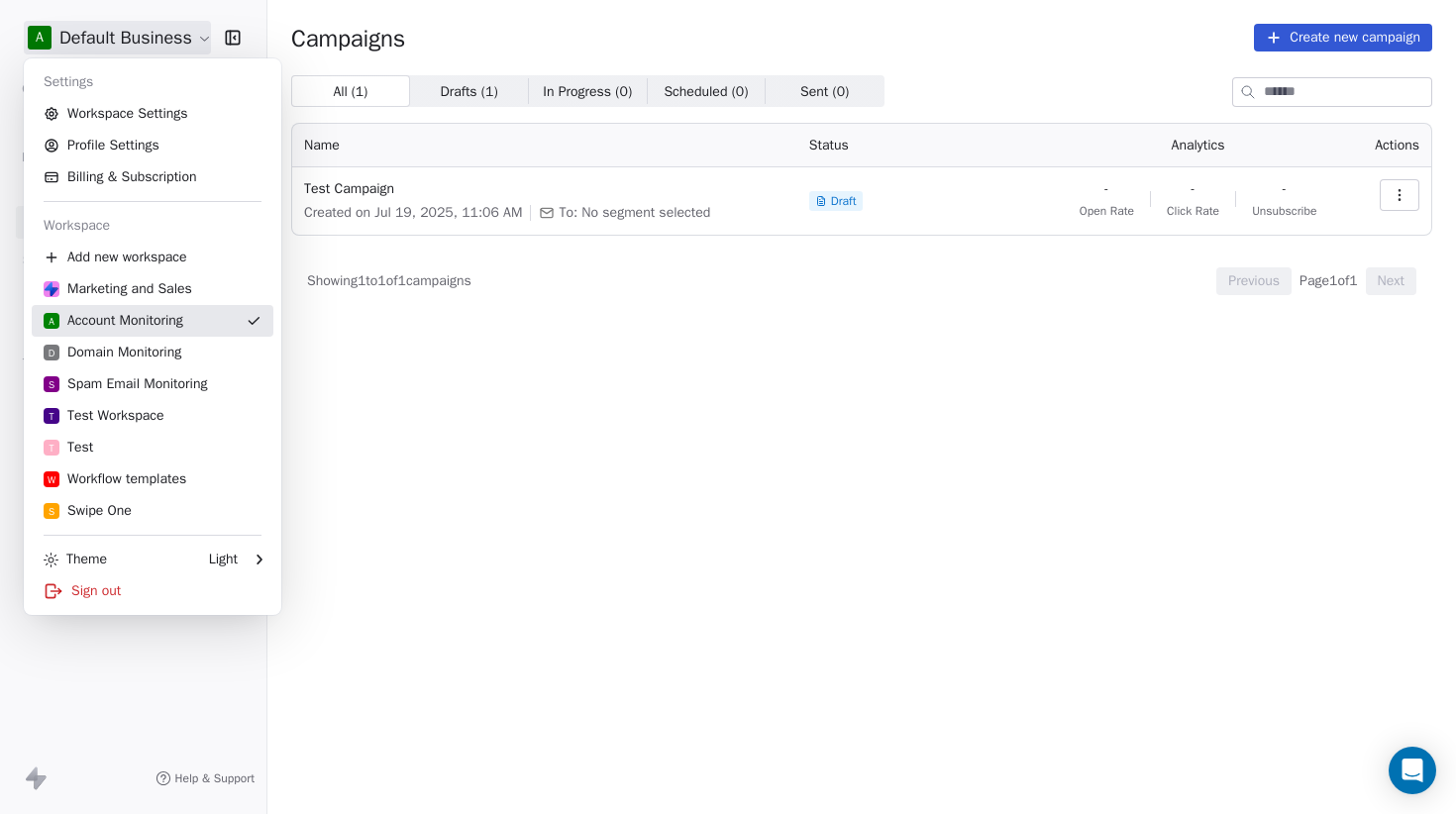 click on "D Domain Monitoring" at bounding box center (112, 353) 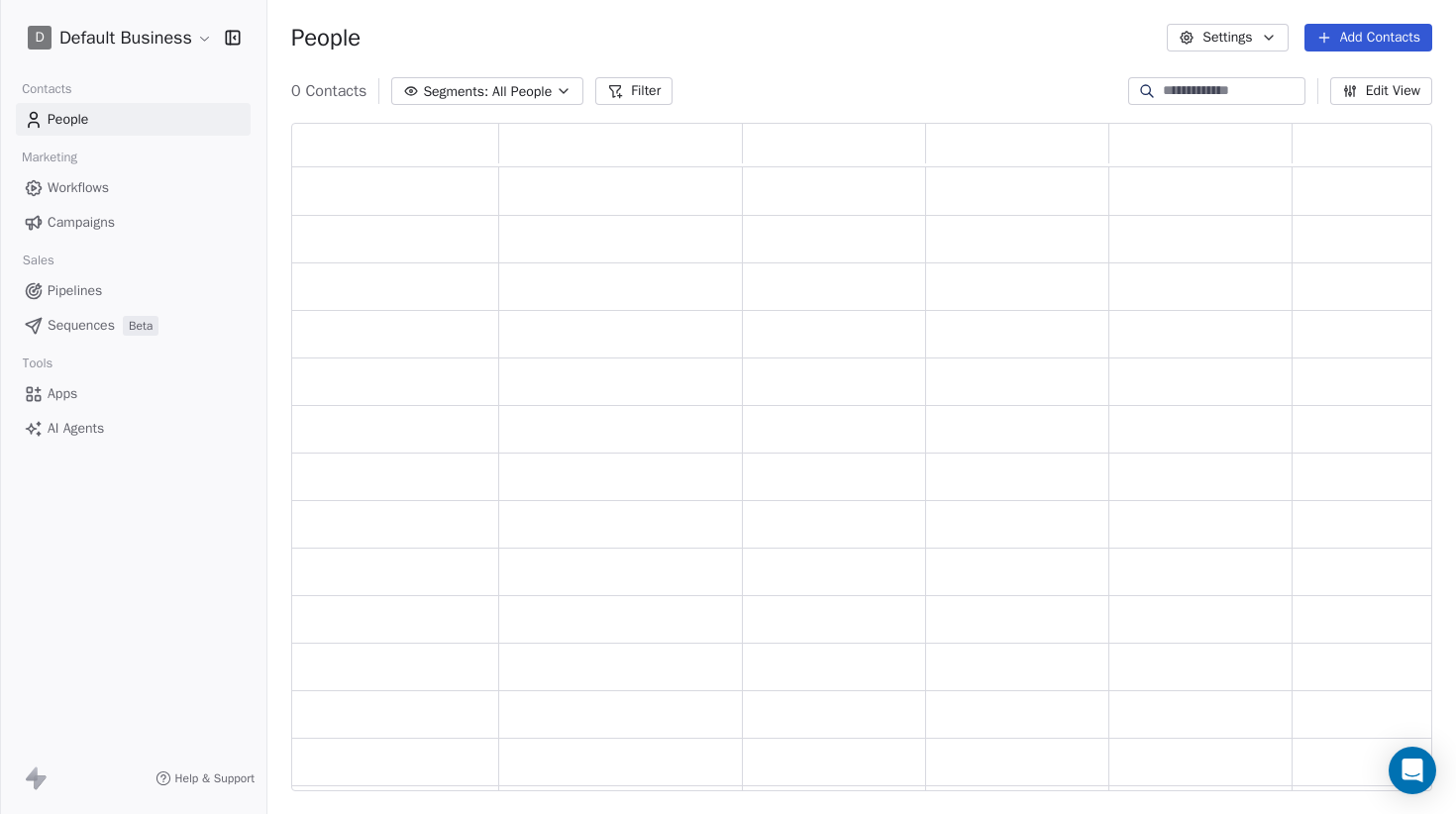 scroll, scrollTop: 0, scrollLeft: 1, axis: horizontal 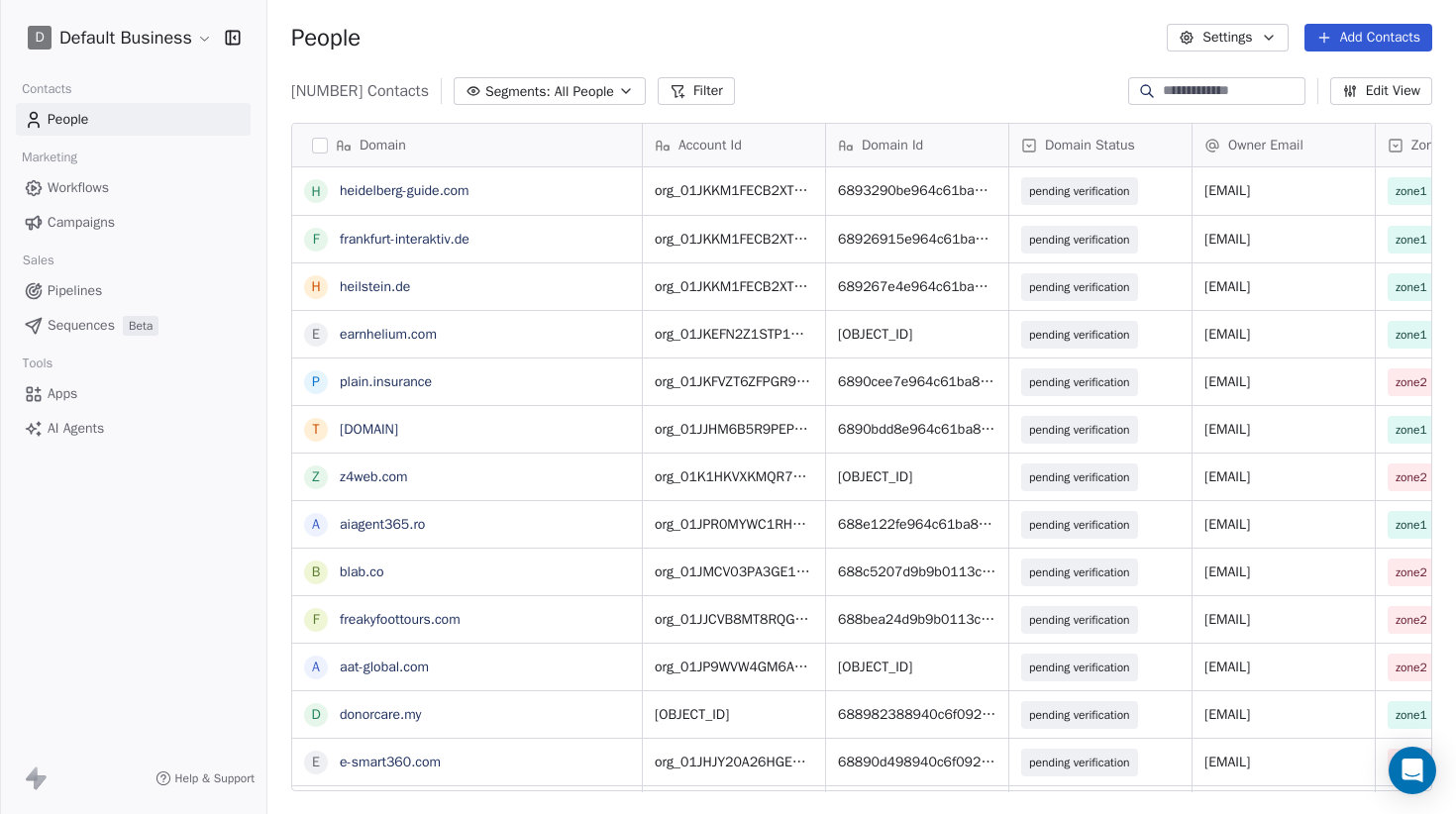 click on "Campaigns" at bounding box center [81, 222] 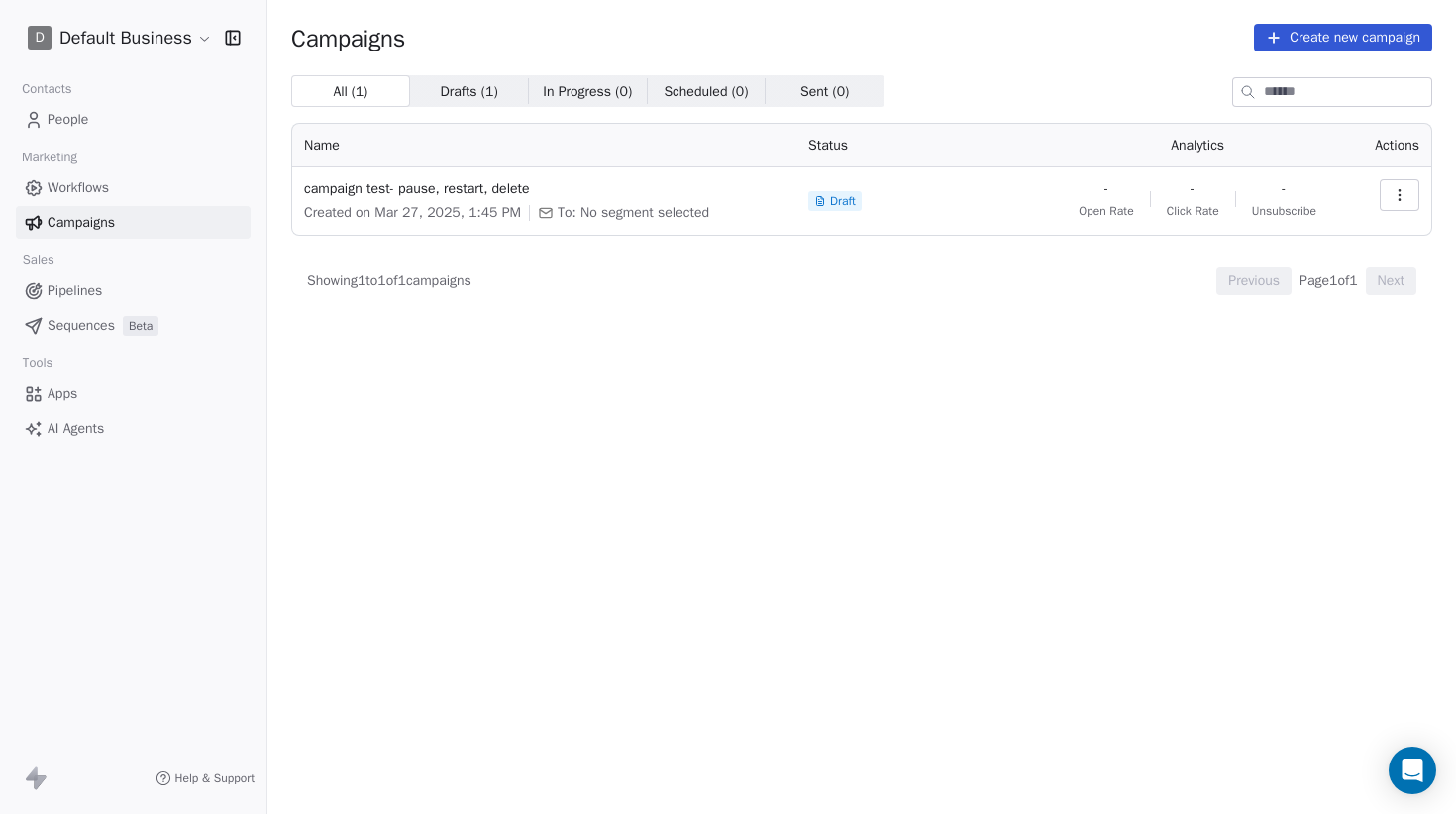 click on "People" at bounding box center (133, 119) 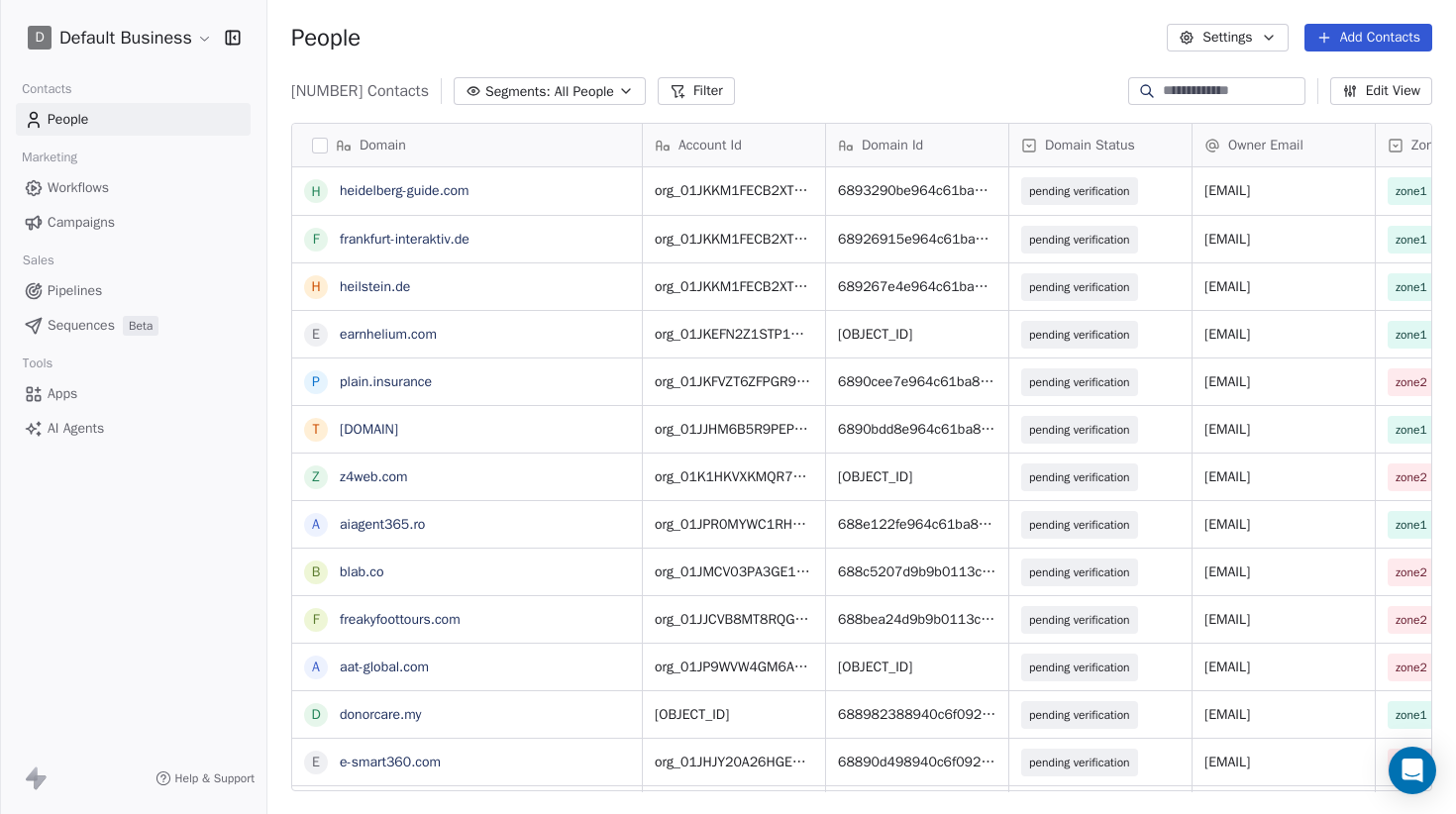 scroll, scrollTop: 0, scrollLeft: 1, axis: horizontal 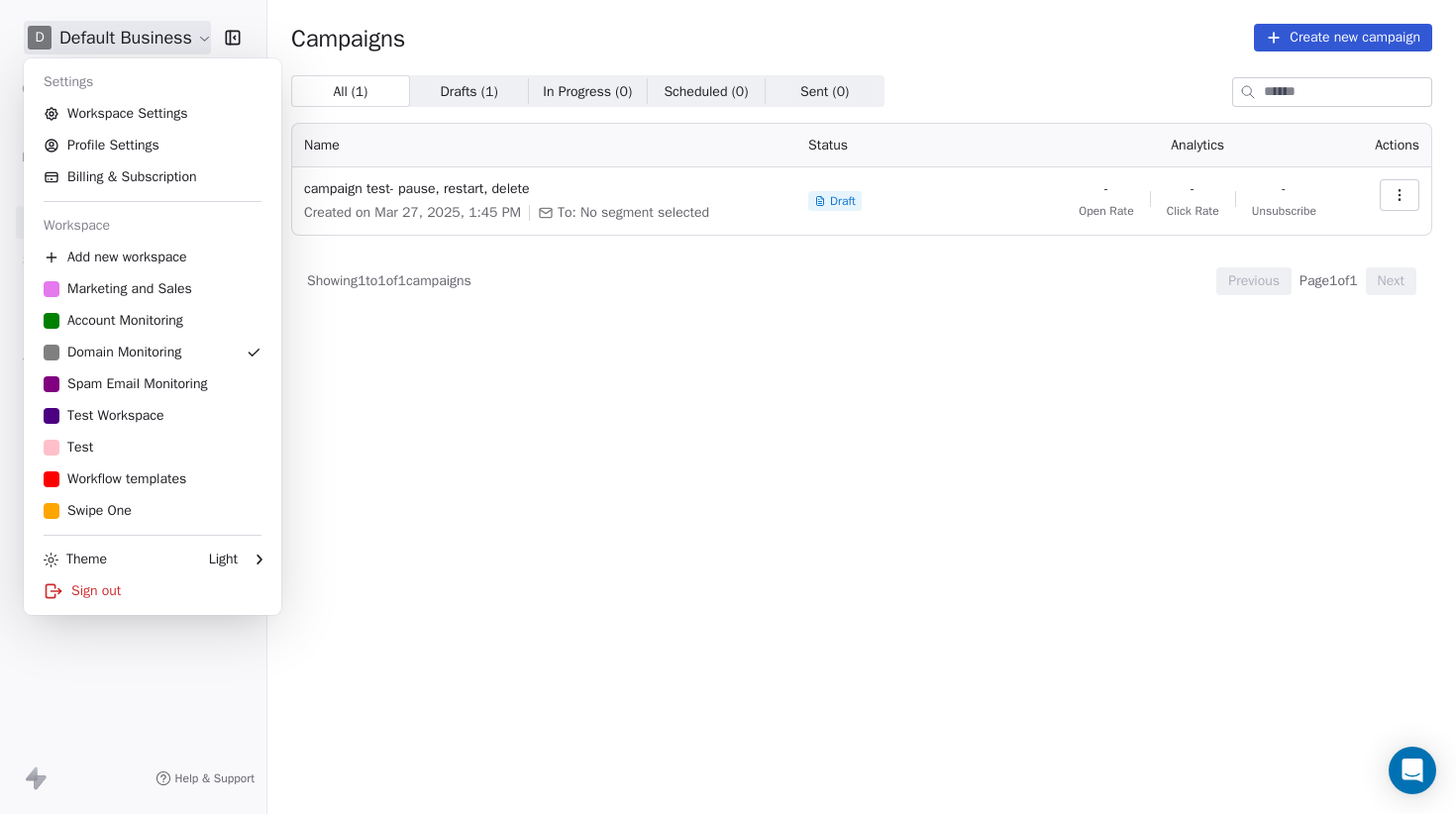 click on "D Default Business Contacts People Marketing Workflows Campaigns Sales Pipelines Sequences Beta Tools Apps AI Agents Help & Support Campaigns Create new campaign All ( 1 ) All ( 1 ) Drafts ( 1 ) Drafts ( 1 ) In Progress ( 0 ) In Progress ( 0 ) Scheduled ( 0 ) Scheduled ( 0 ) Sent ( 0 ) Sent ( 0 ) Name Status Analytics Actions campaign test- pause, restart, delete Created on [MONTH] [DAY], [YEAR], [HOUR]:[MINUTE] [AM/PM] To: No segment selected Draft - Open Rate - Click Rate - Unsubscribe Showing 1 to 1 of 1 campaigns Previous Page 1 of 1 Next Settings Workspace Settings Profile Settings Billing & Subscription Workspace Add new workspace Marketing and Sales Account Monitoring Domain Monitoring Spam Email Monitoring Test Workspace Test Workflow templates Swipe One Theme Light Sign out" at bounding box center (728, 407) 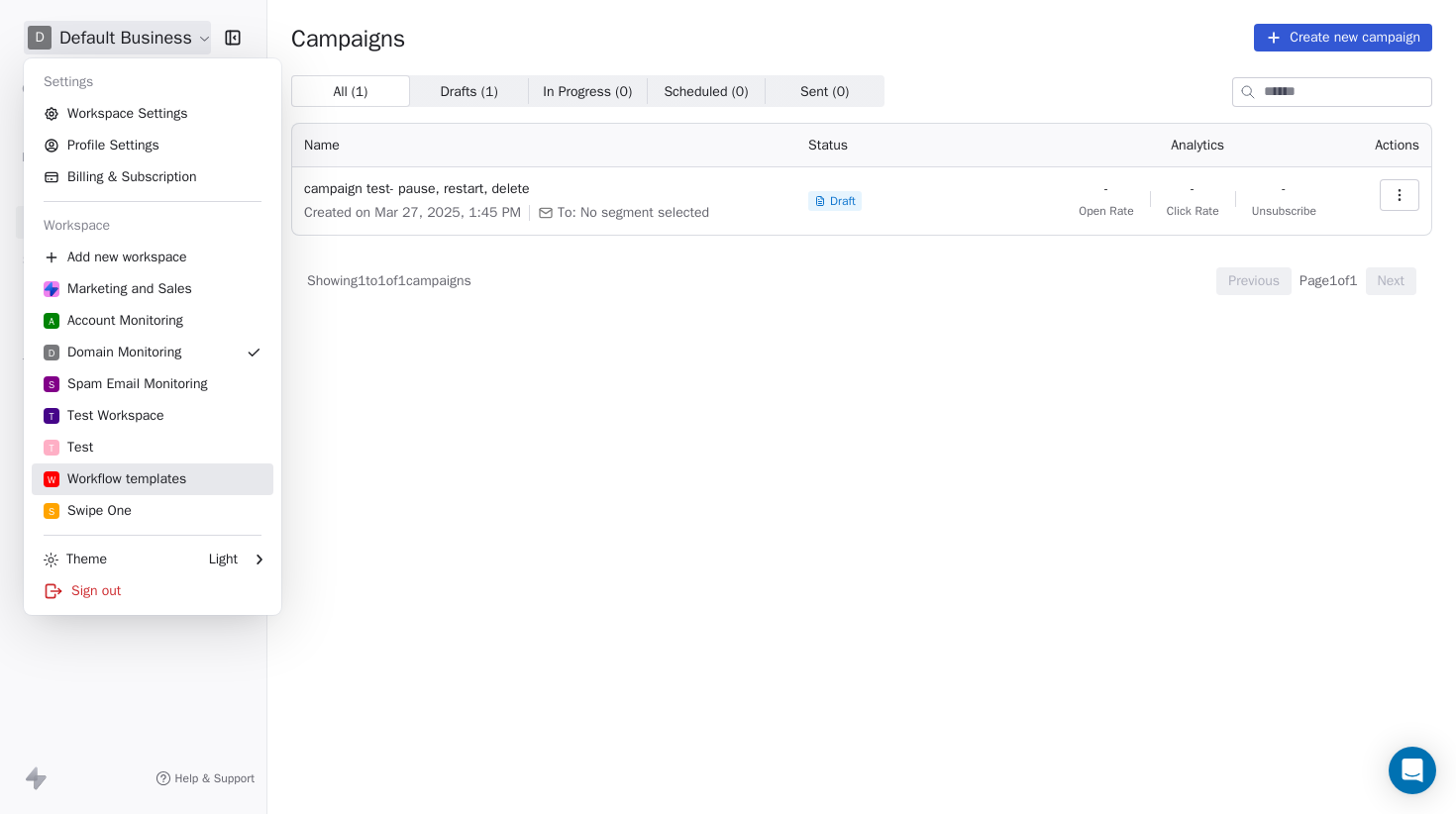 click on "W Workflow templates" at bounding box center [115, 479] 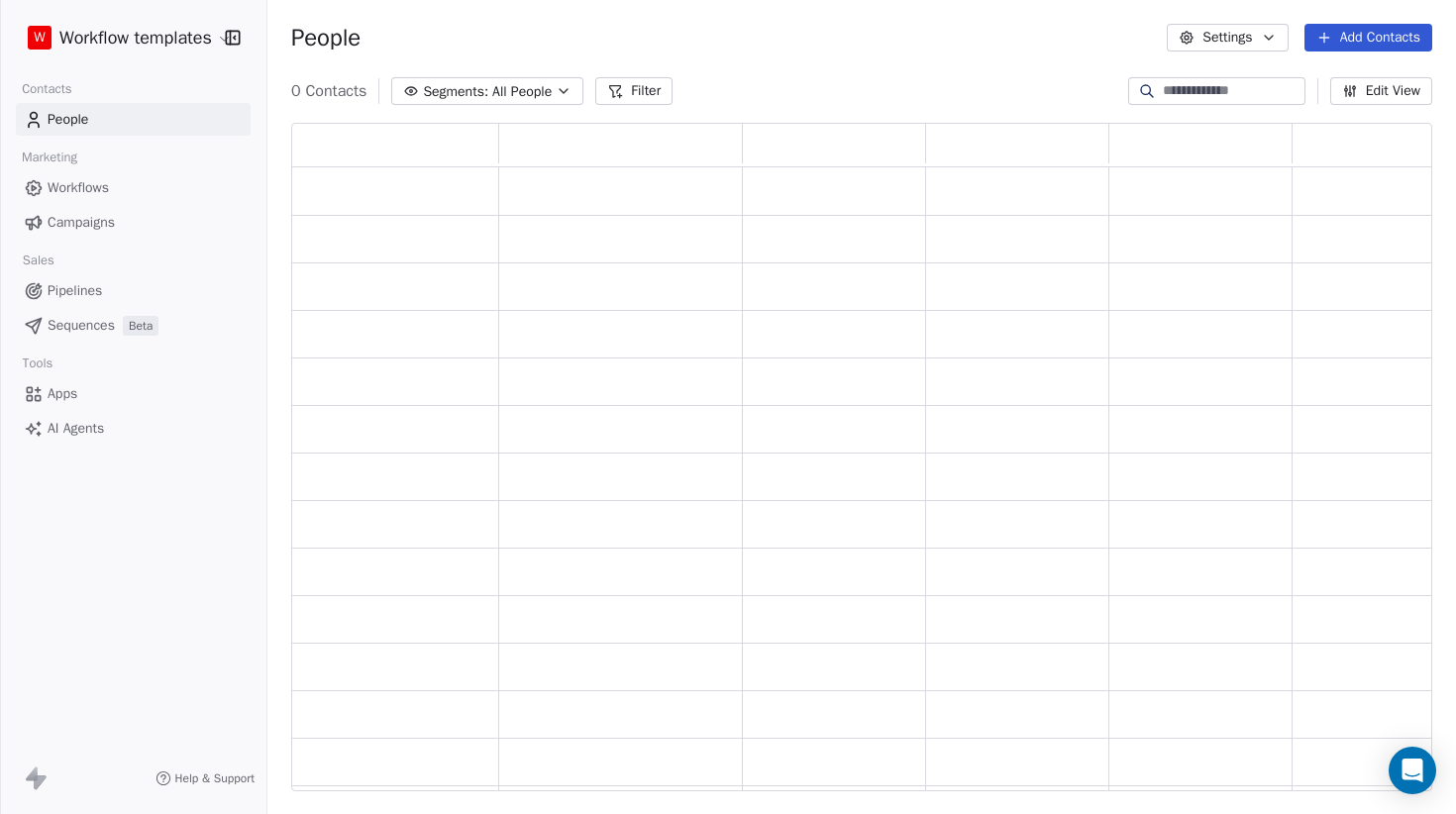 scroll, scrollTop: 0, scrollLeft: 1, axis: horizontal 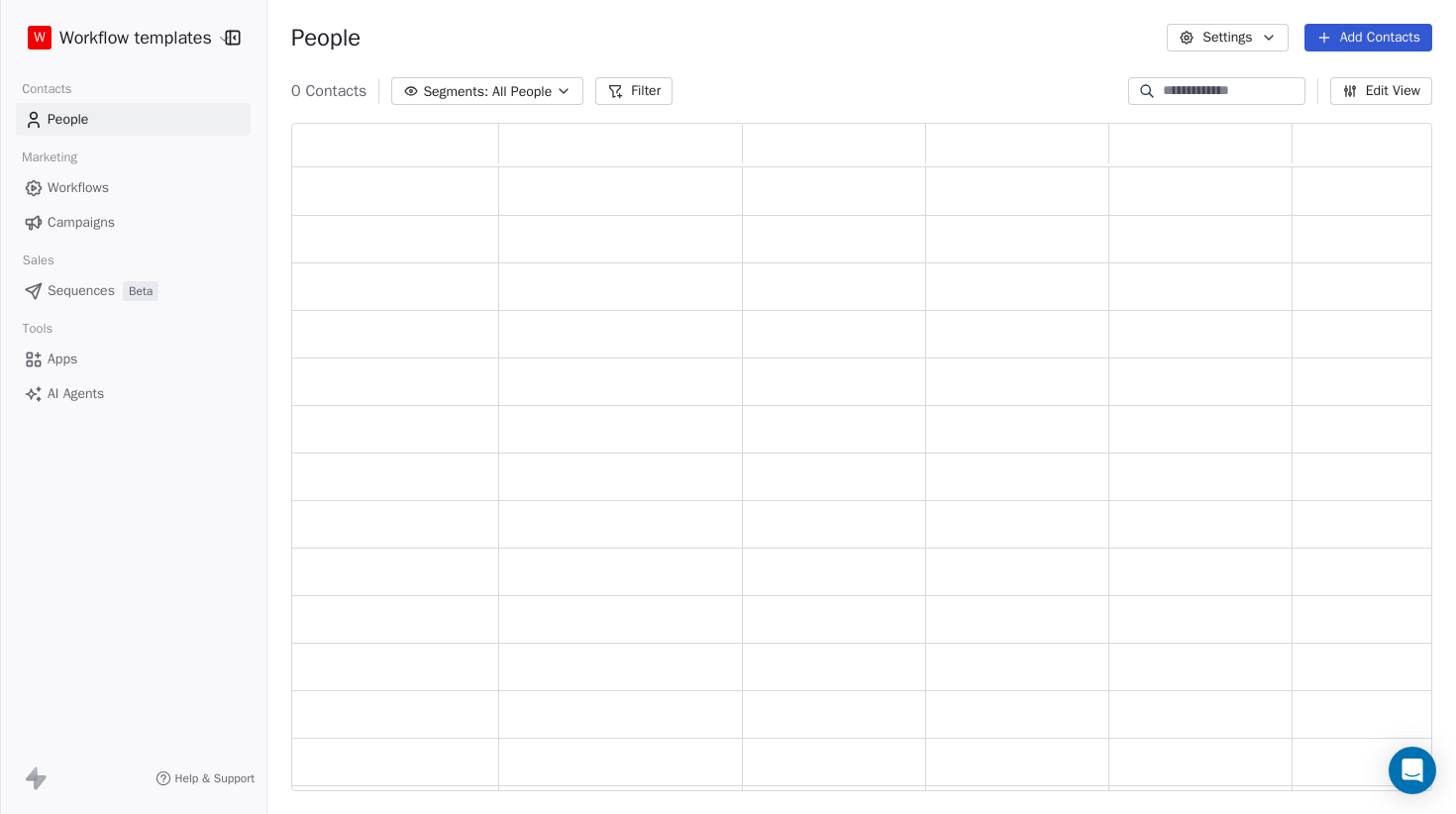 click on "Campaigns" at bounding box center [81, 222] 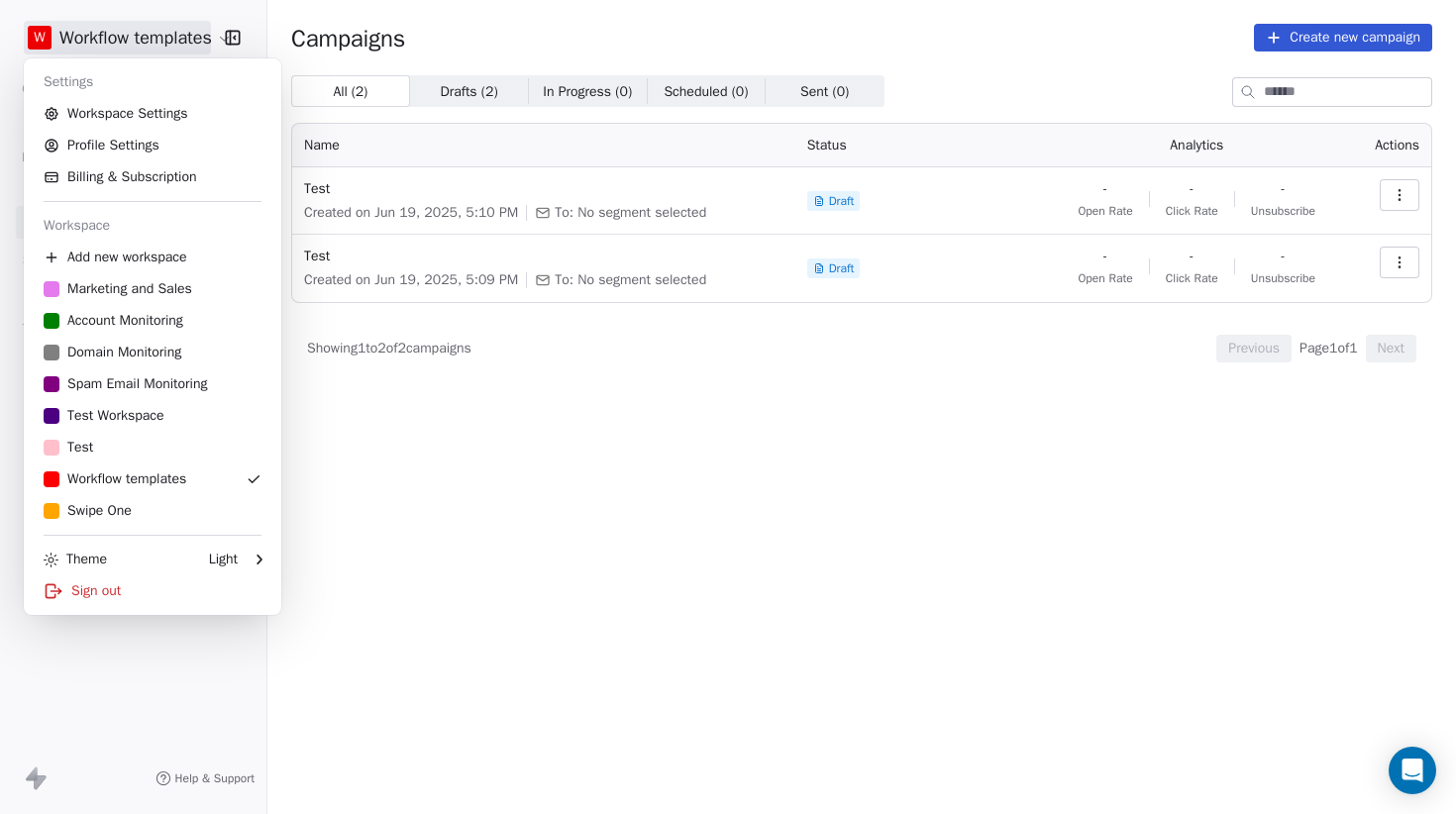click on "W Workflow templates Contacts People Marketing Workflows Campaigns Sales Sequences Beta Tools Apps AI Agents Help & Support Campaigns  Create new campaign All ( 2 ) All ( 2 ) Drafts ( 2 ) Drafts ( 2 ) In Progress ( 0 ) In Progress ( 0 ) Scheduled ( 0 ) Scheduled ( 0 ) Sent ( 0 ) Sent ( 0 ) Name Status Analytics Actions Test Created on [MONTH] [DAY], [YEAR], [HOUR]:[MINUTE] [AM/PM] To: No segment selected Draft - Open Rate - Click Rate - Unsubscribe Test Created on [MONTH] [DAY], [YEAR], [HOUR]:[MINUTE] [AM/PM] To: No segment selected Draft - Open Rate - Click Rate - Unsubscribe Showing  1  to  2  of  2  campaigns Previous Page  1  of  1 Next
Settings Workspace Settings Profile Settings Billing & Subscription   Workspace Add new workspace Marketing and Sales Account Monitoring Domain Monitoring Spam Email Monitoring Test Workspace Test Workflow templates Swipe One Theme Light Sign out" at bounding box center [728, 407] 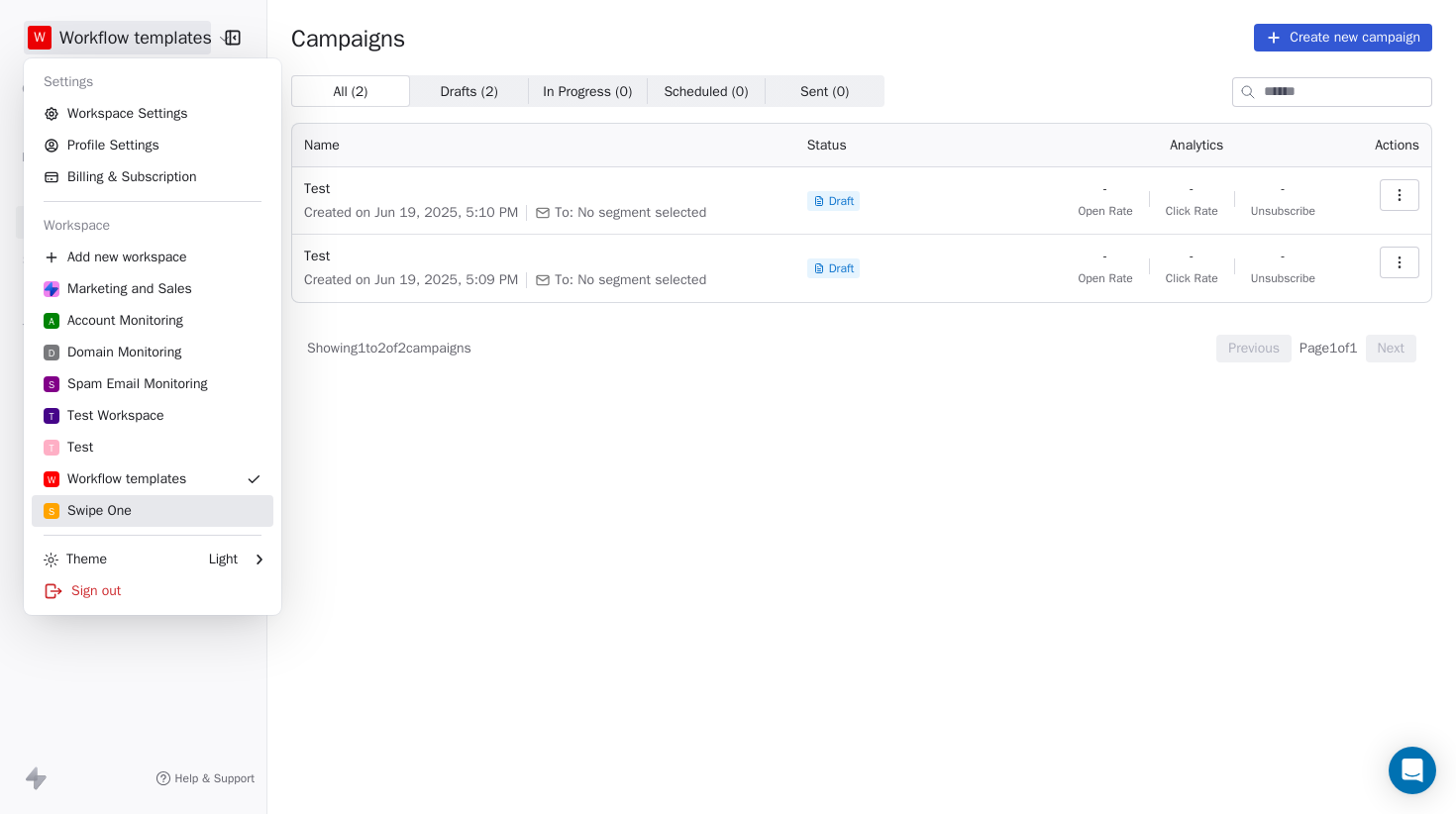 click on "S Swipe One" at bounding box center (87, 511) 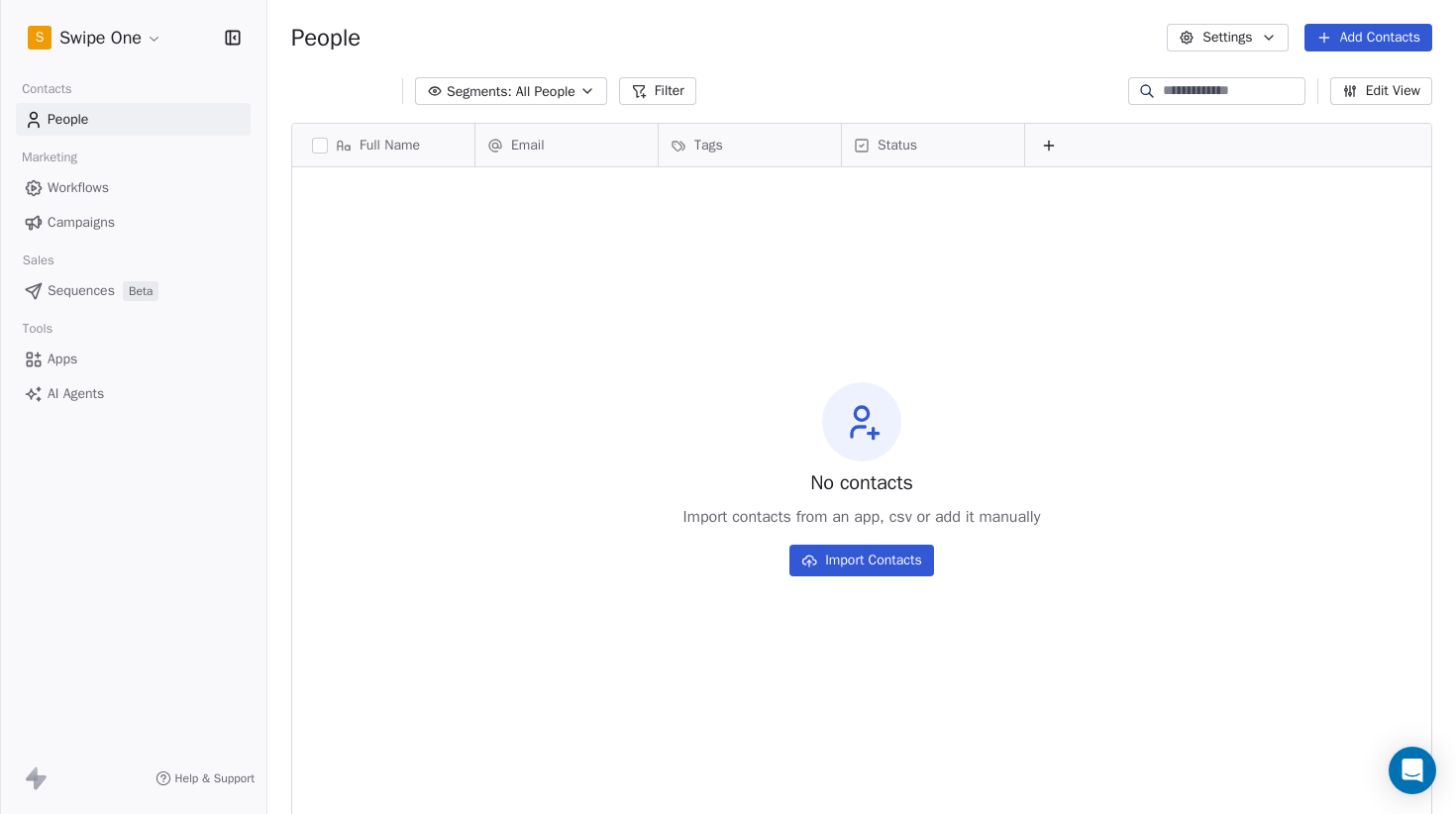 scroll, scrollTop: 0, scrollLeft: 1, axis: horizontal 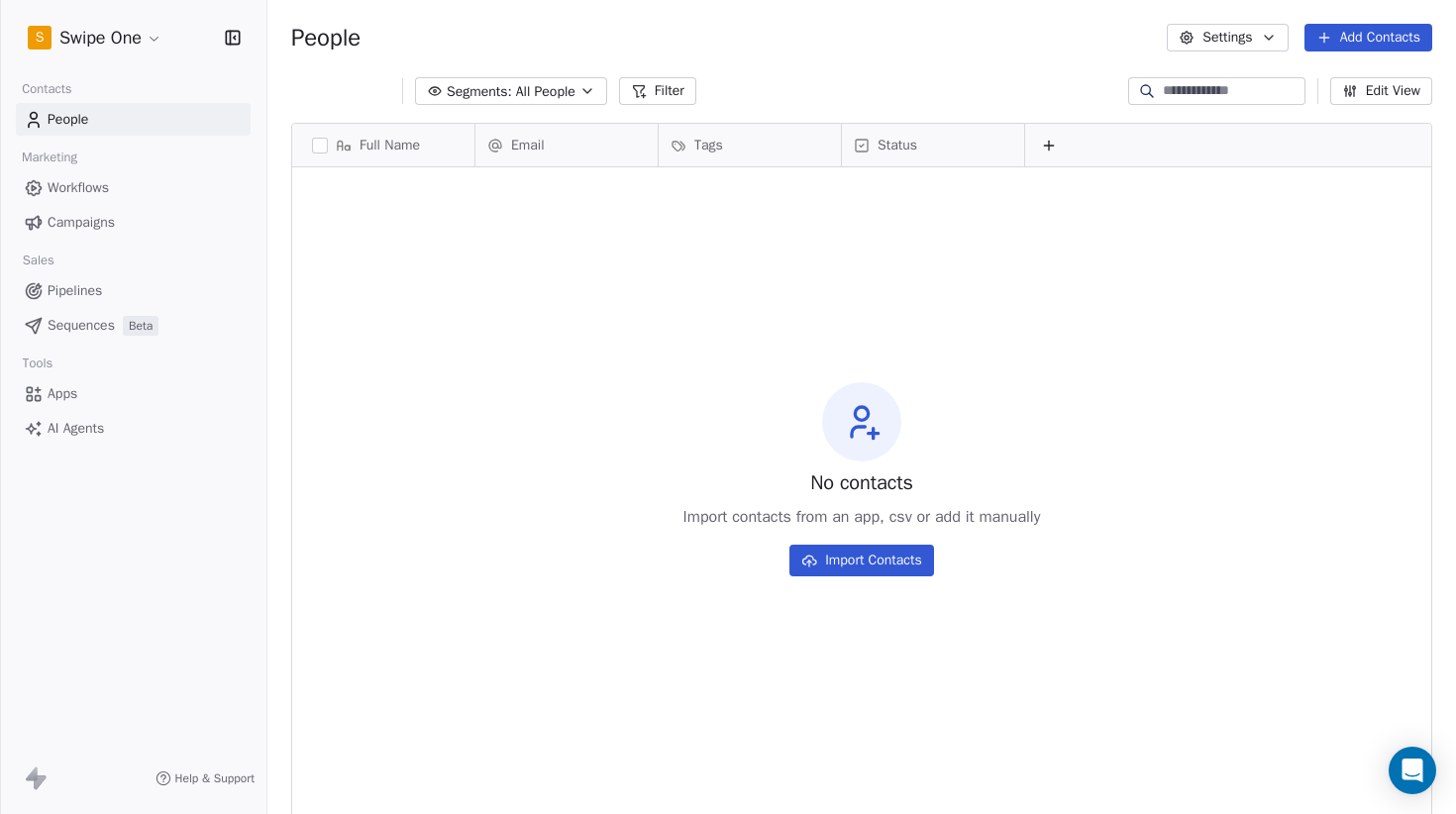 click on "Campaigns" at bounding box center (81, 222) 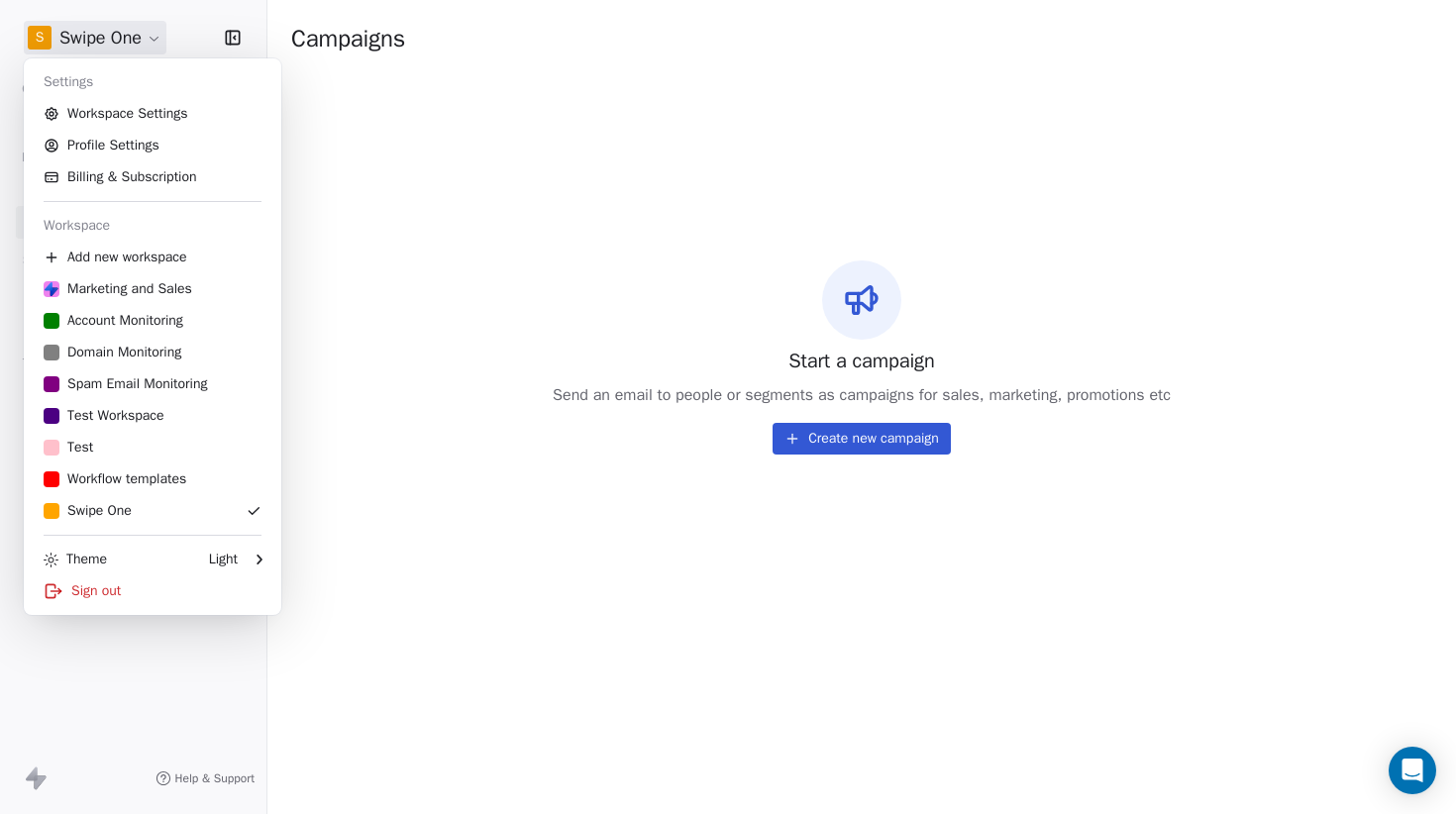click on "Swipe One Contacts People Marketing Workflows Campaigns Sales Pipelines Sequences Beta Tools Apps AI Agents Help & Support Campaigns Start a campaign Send an email to people or segments as campaigns for sales, marketing, promotions etc  Create new campaign
Settings Workspace Settings Profile Settings Billing & Subscription   Workspace Add new workspace Marketing and Sales Account Monitoring Domain Monitoring Spam Email Monitoring Test Workspace Test Workflow templates Swipe One Theme Light Sign out" at bounding box center [728, 407] 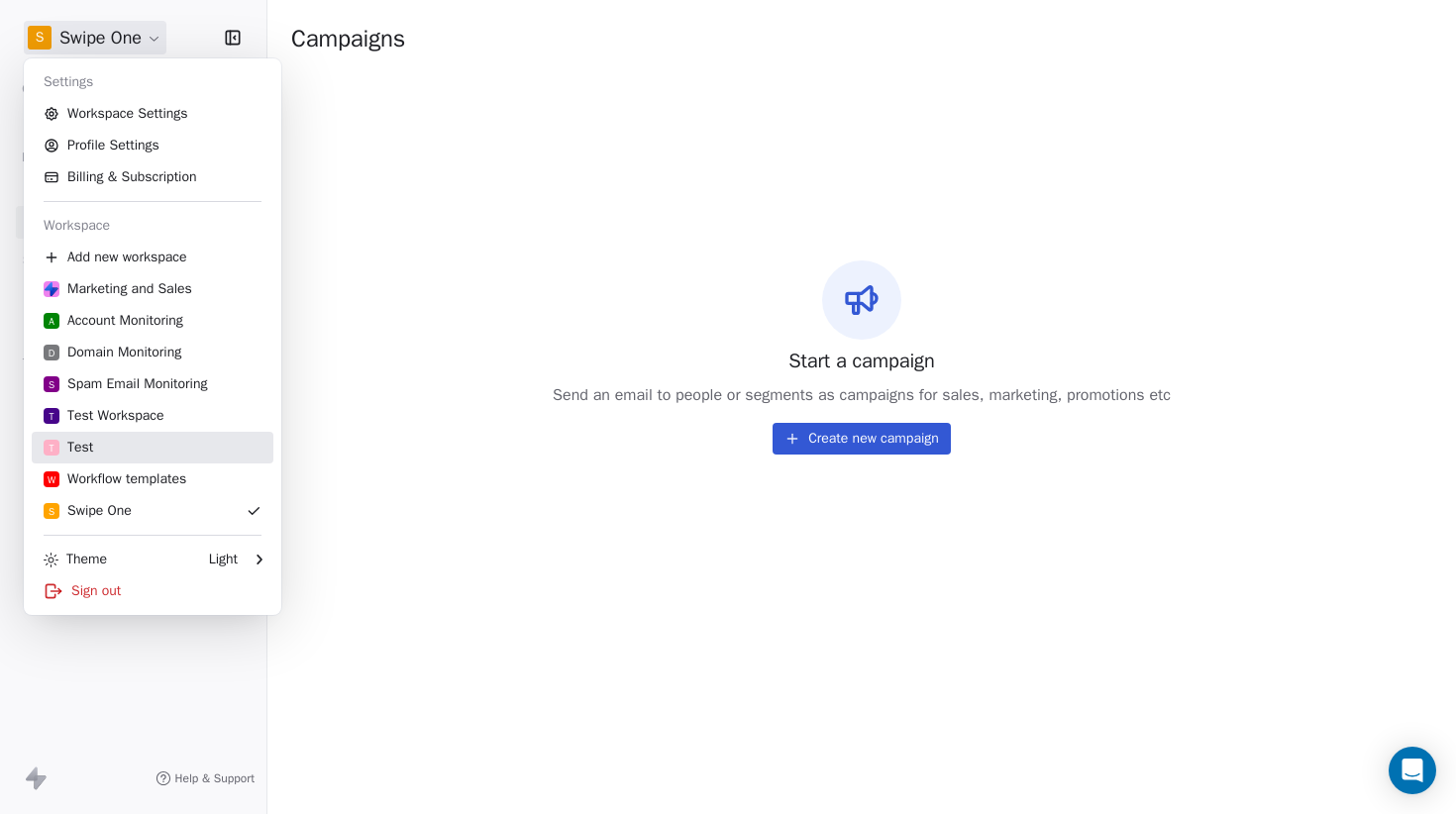 click on "T Test" at bounding box center [153, 448] 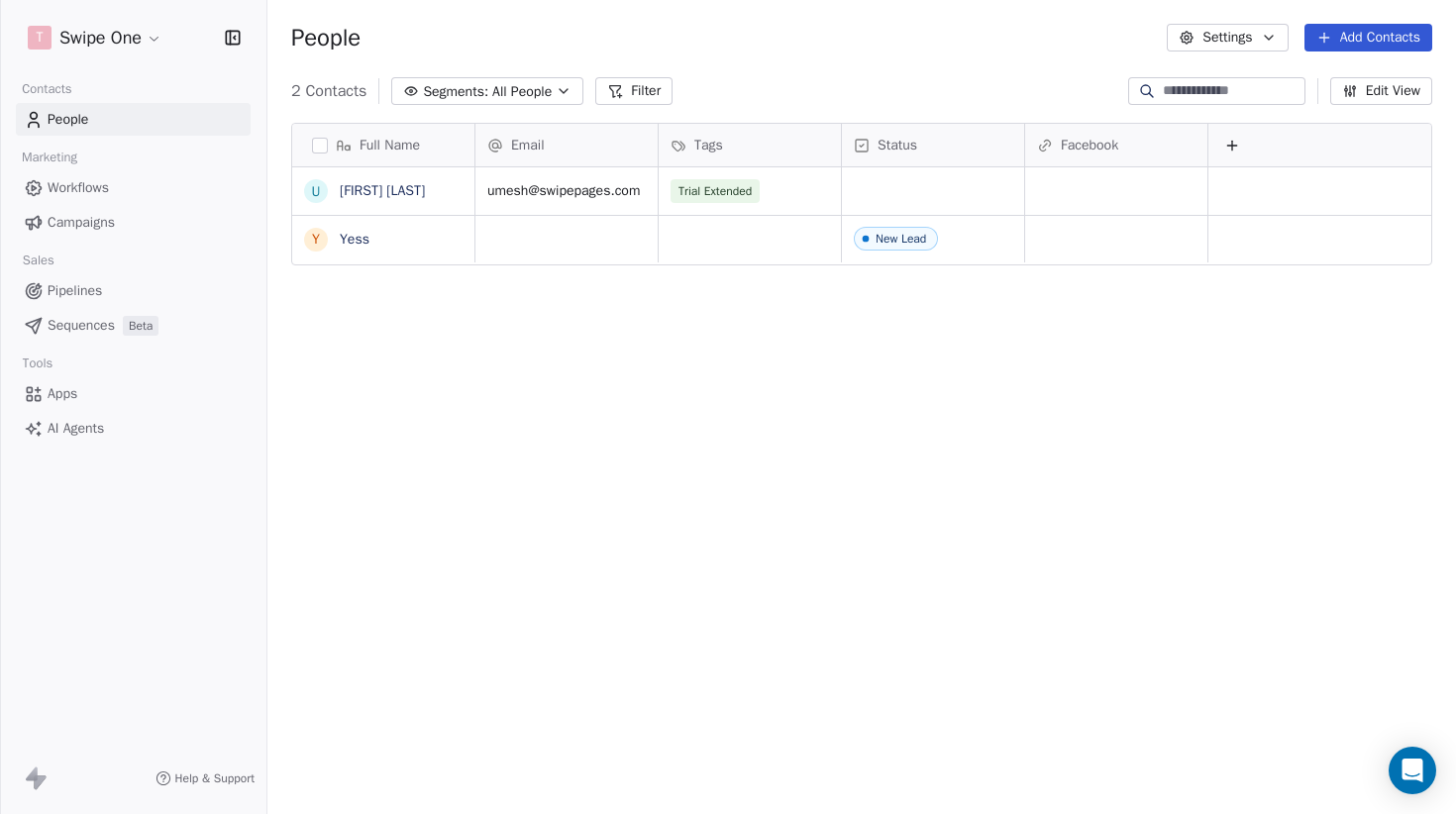 scroll, scrollTop: 0, scrollLeft: 1, axis: horizontal 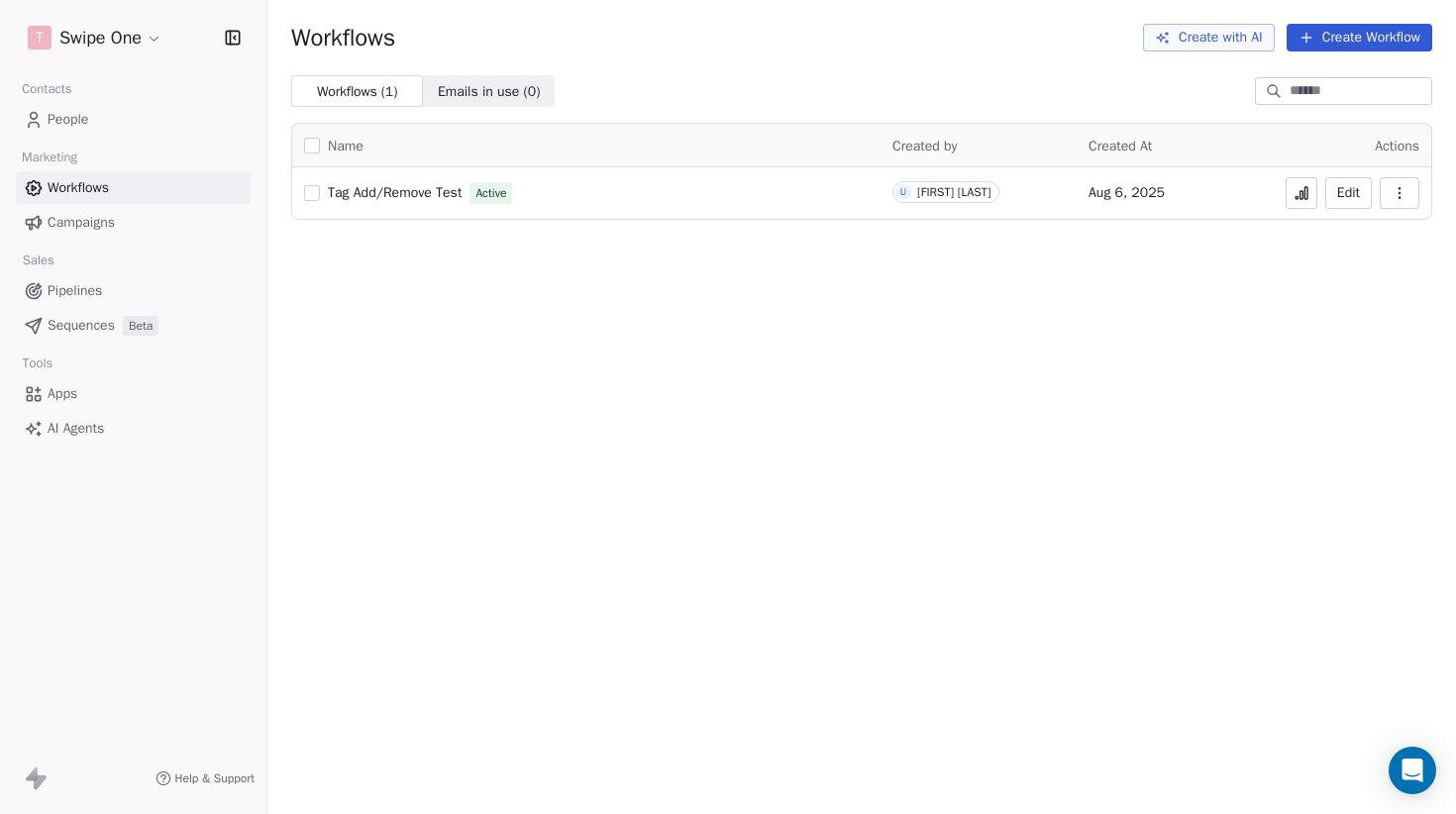 click on "T Swipe One Contacts People Marketing Workflows Campaigns Sales Pipelines Sequences Beta Tools Apps AI Agents Help & Support Workflows Create with AI Create Workflow Workflows ( 1 ) Workflows ( 1 ) Emails in use ( 0 ) Emails in use ( 0 ) Name Created by Created At Actions Tag Add/Remove Test Active U [FIRST] [LAST] [MONTH] [DAY], [YEAR] Edit" at bounding box center [728, 407] 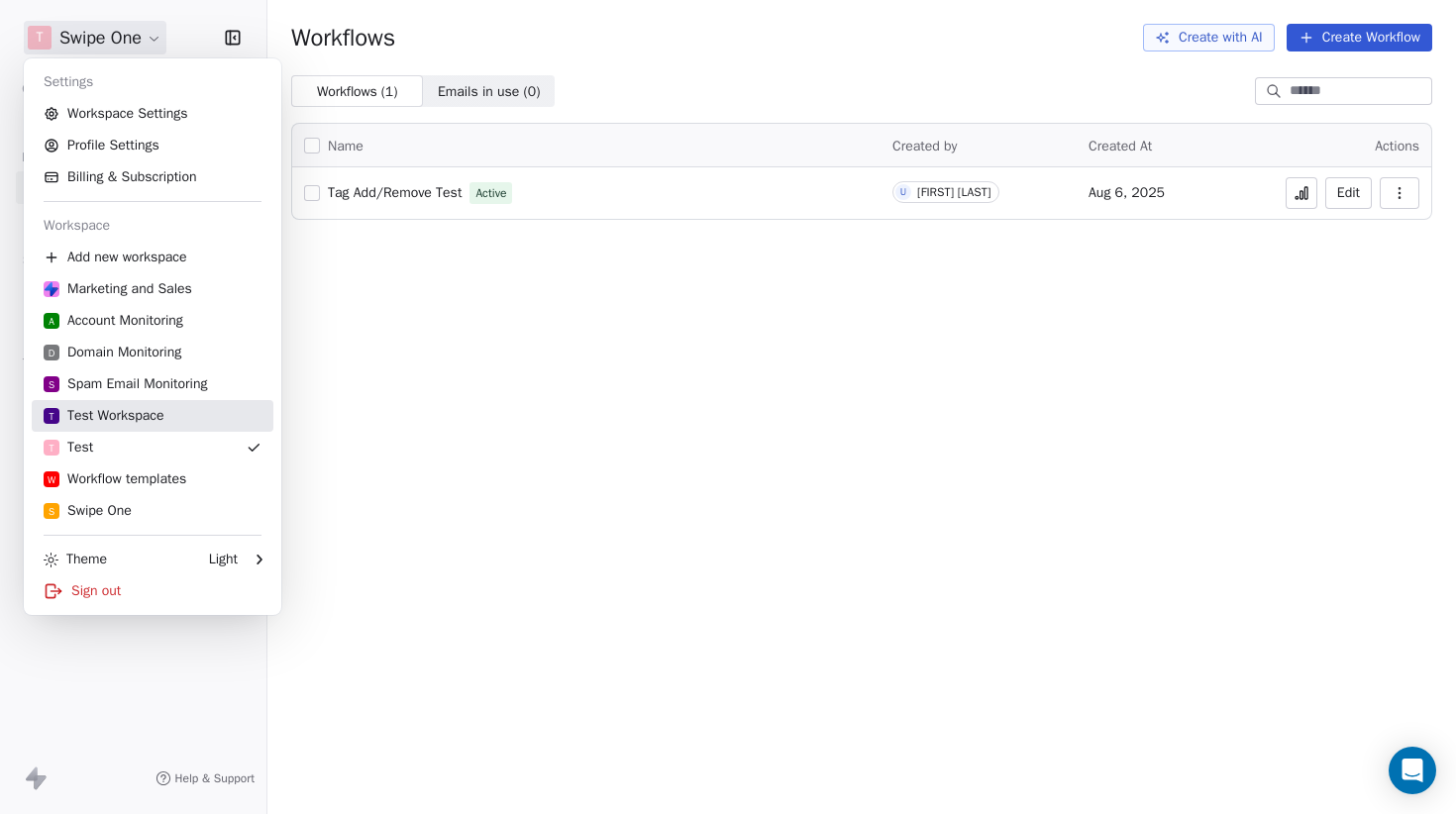 click on "T Test Workspace" at bounding box center (104, 416) 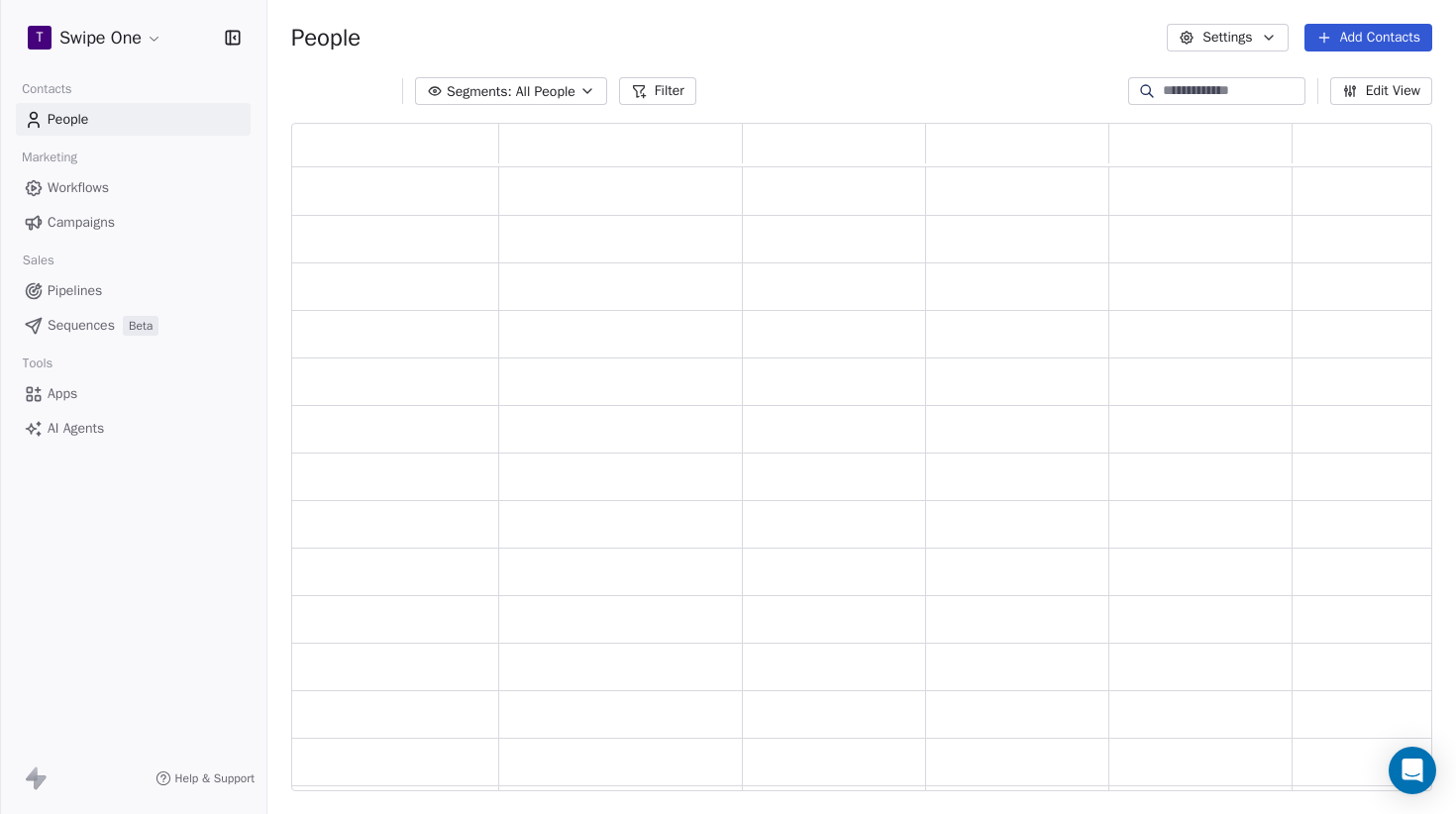 scroll, scrollTop: 0, scrollLeft: 1, axis: horizontal 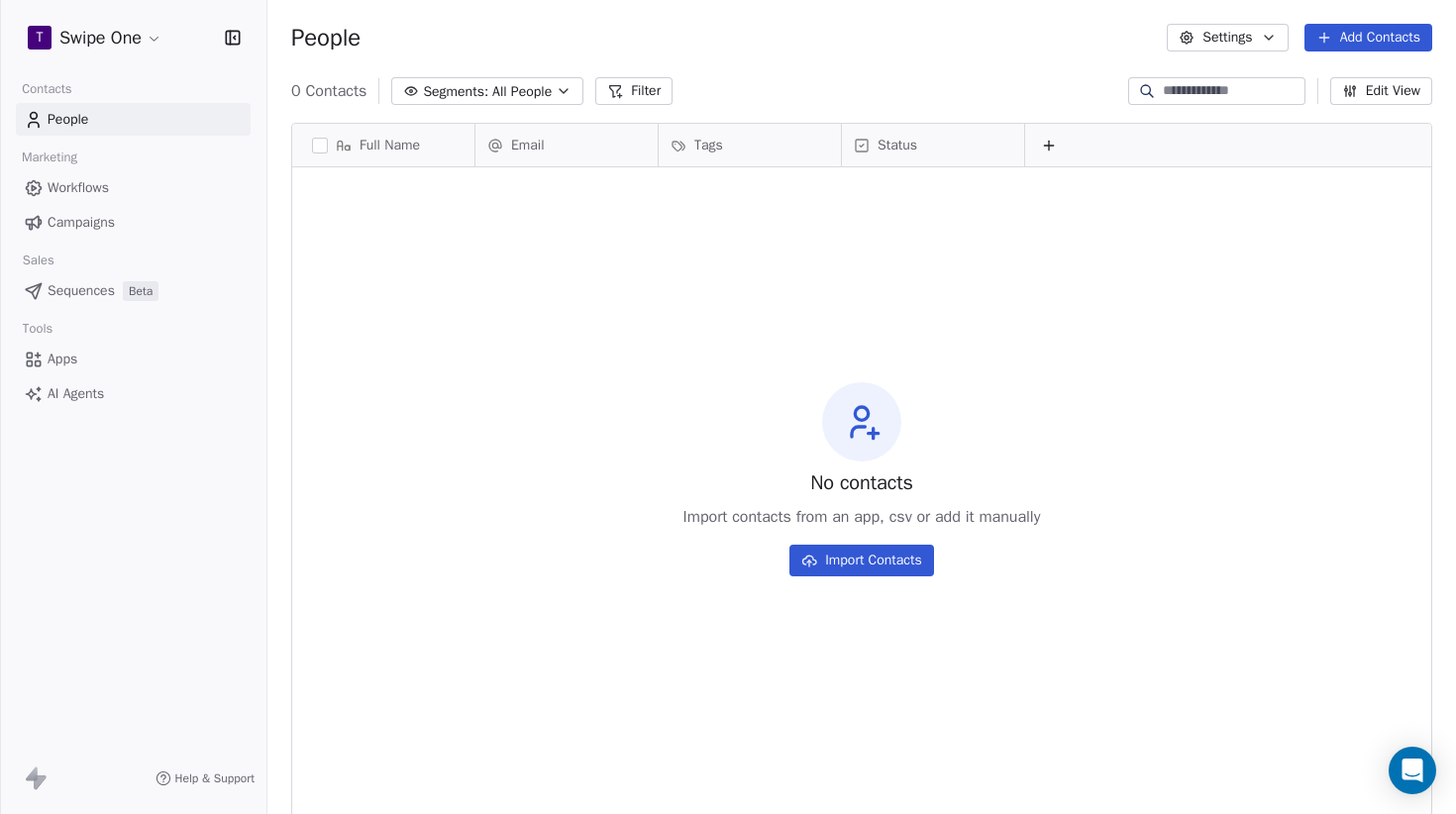 click on "Campaigns" at bounding box center [133, 222] 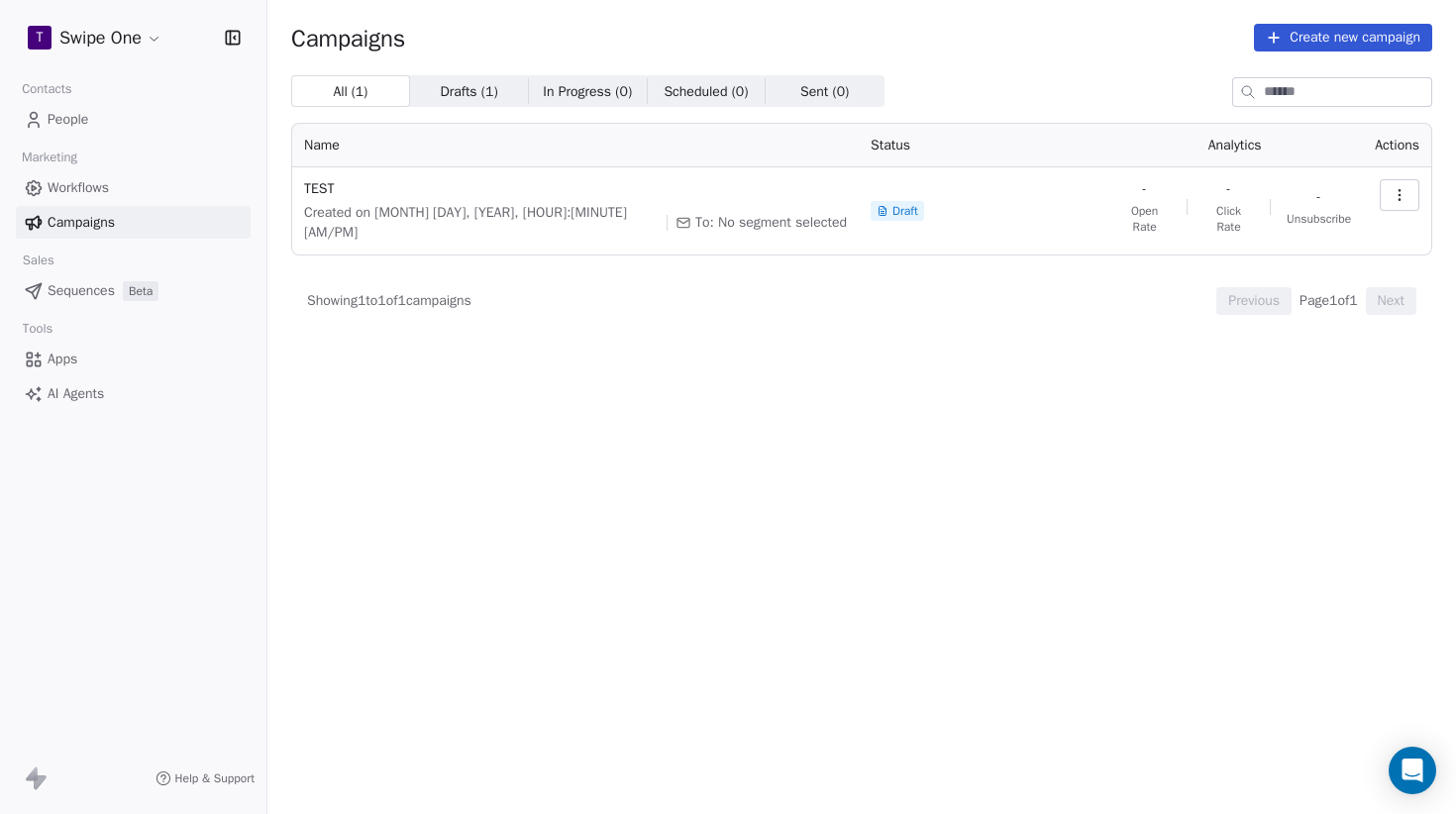 click on "Workflows" at bounding box center (133, 187) 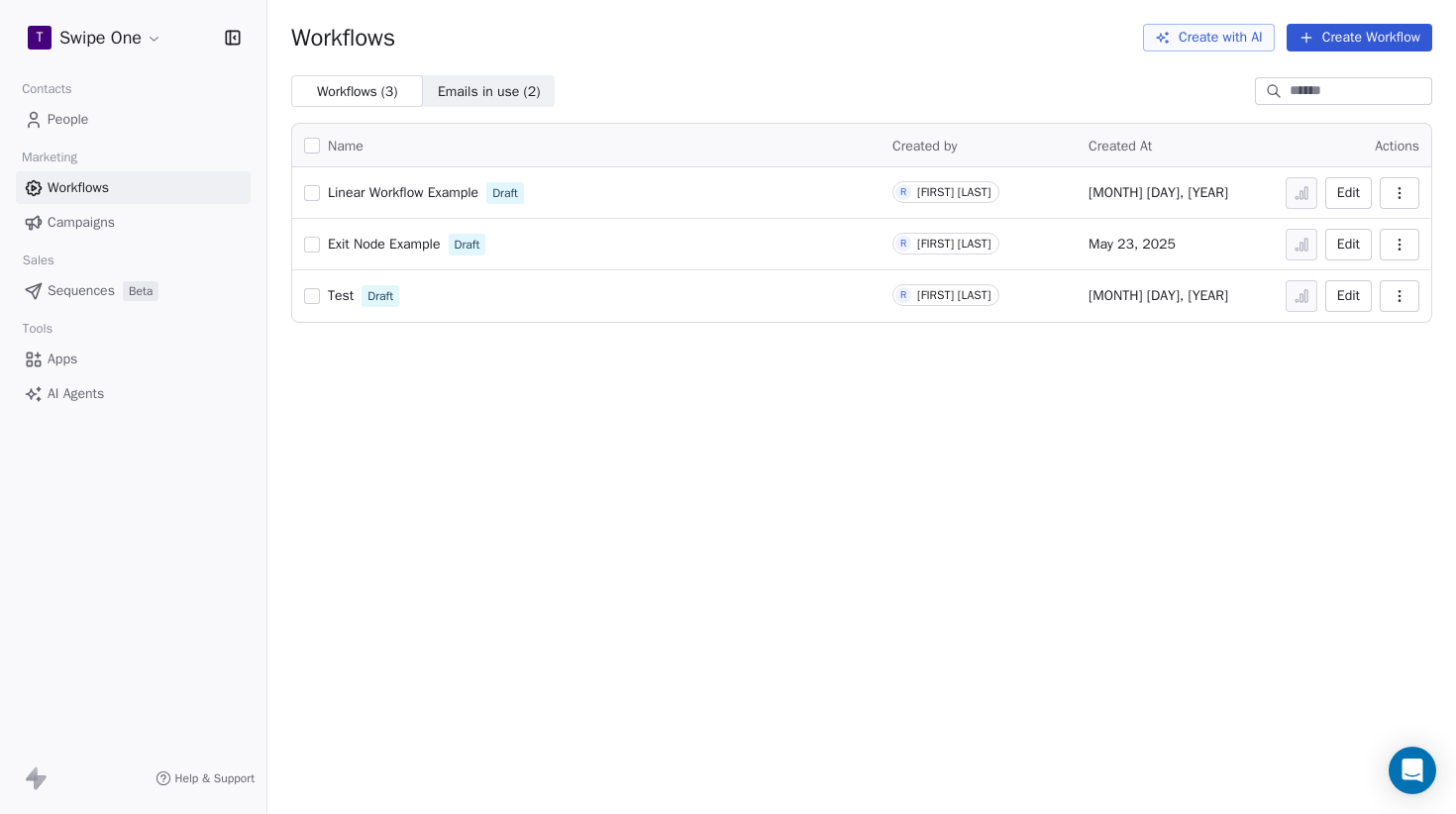 click on "T Swipe One Contacts People Marketing Workflows Campaigns Sales Sequences Beta Tools Apps AI Agents Help & Support Workflows  Create with AI  Create Workflow Workflows ( 3 ) Workflows ( 3 ) Emails in use ( 2 ) Emails in use ( 2 ) Name Created by Created At Actions Linear Workflow Example Draft R [FIRST] [LAST] [MONTH] [DAY], [YEAR] Edit Exit Node Example Draft R [FIRST] [LAST] [MONTH] [DAY], [YEAR] Edit Test Draft R [FIRST] [LAST] [MONTH] [DAY], [YEAR] Edit" at bounding box center [728, 407] 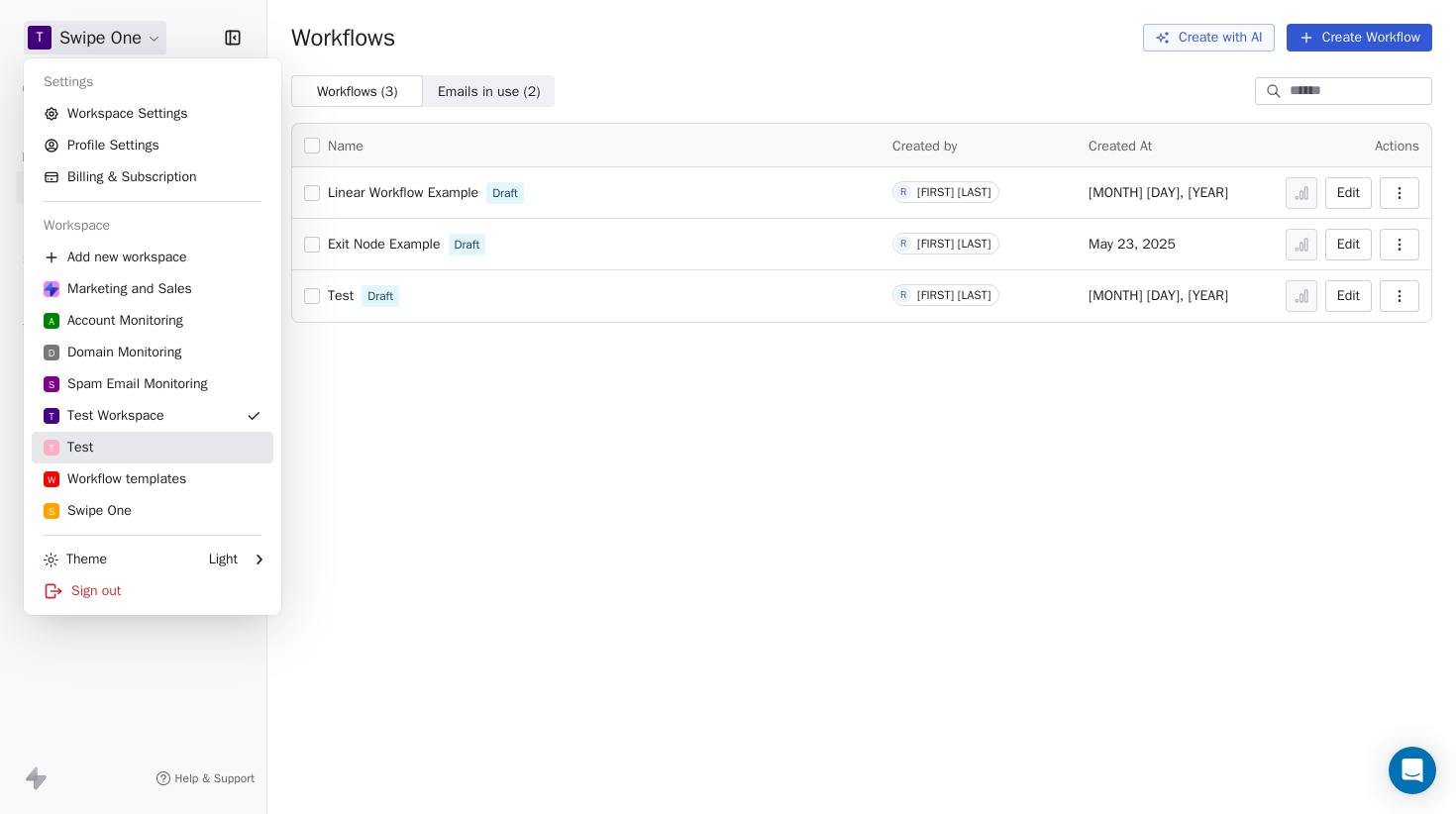 click on "T Test" at bounding box center (153, 448) 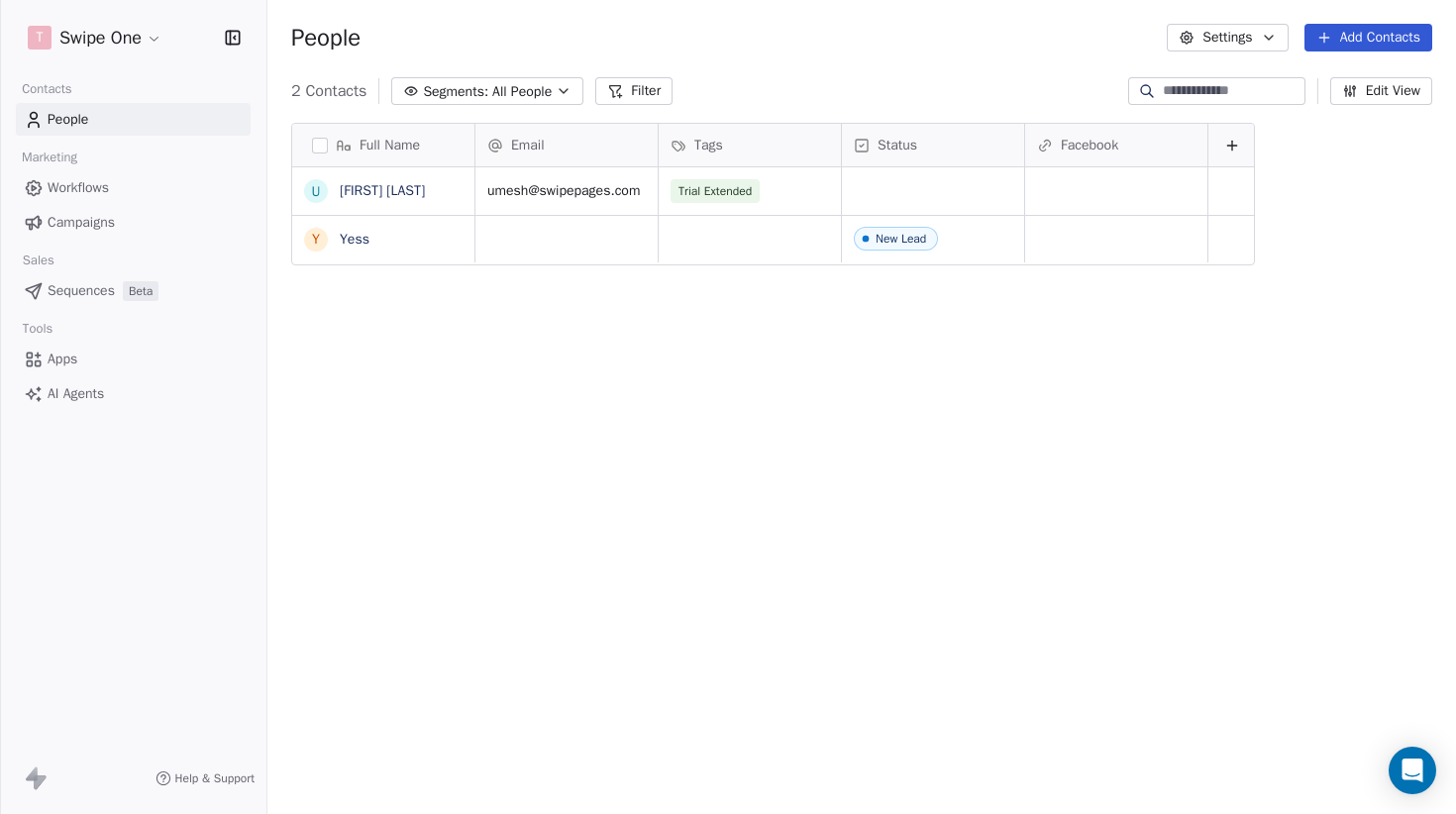 scroll, scrollTop: 0, scrollLeft: 1, axis: horizontal 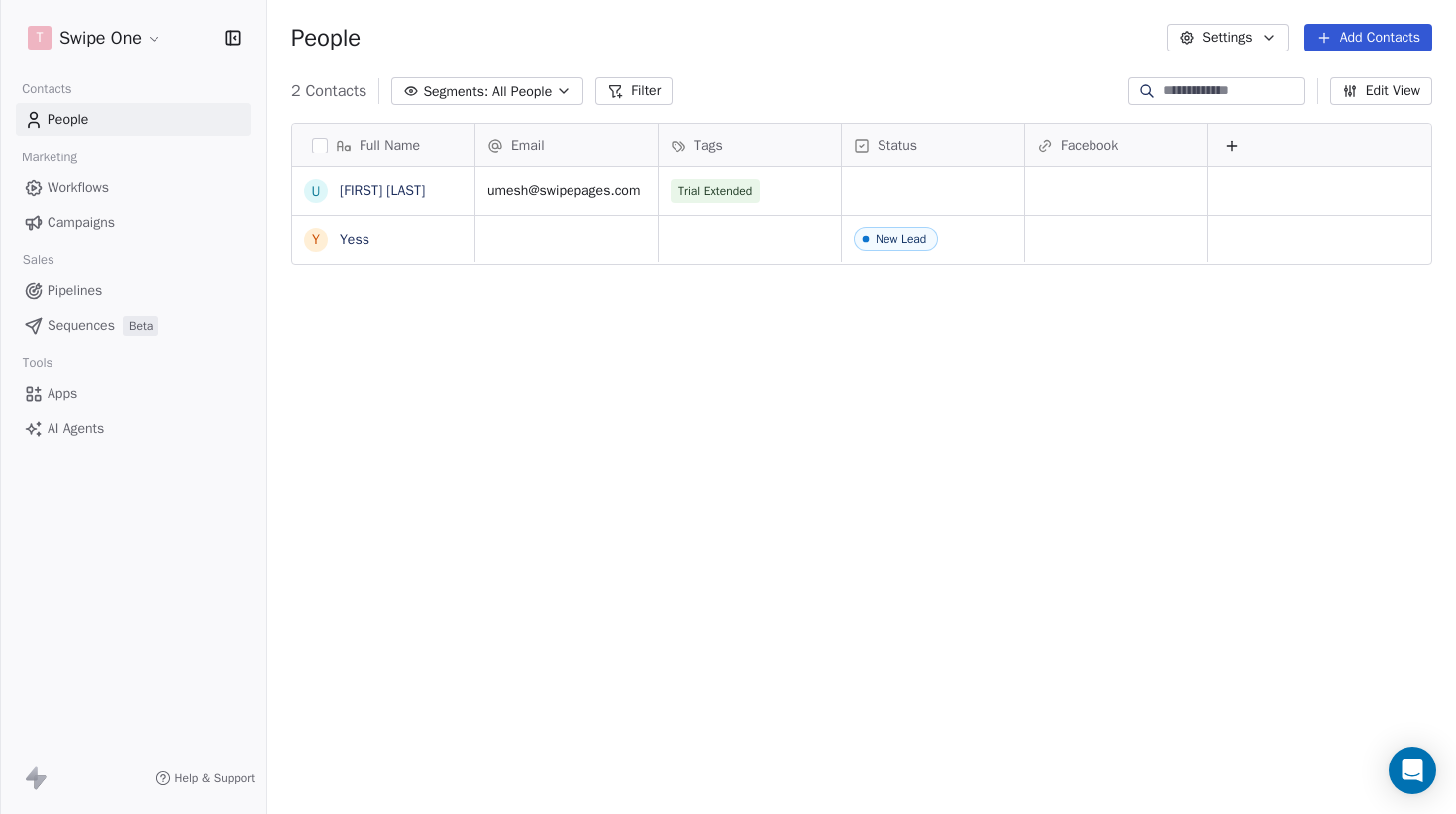 click on "Campaigns" at bounding box center (81, 222) 